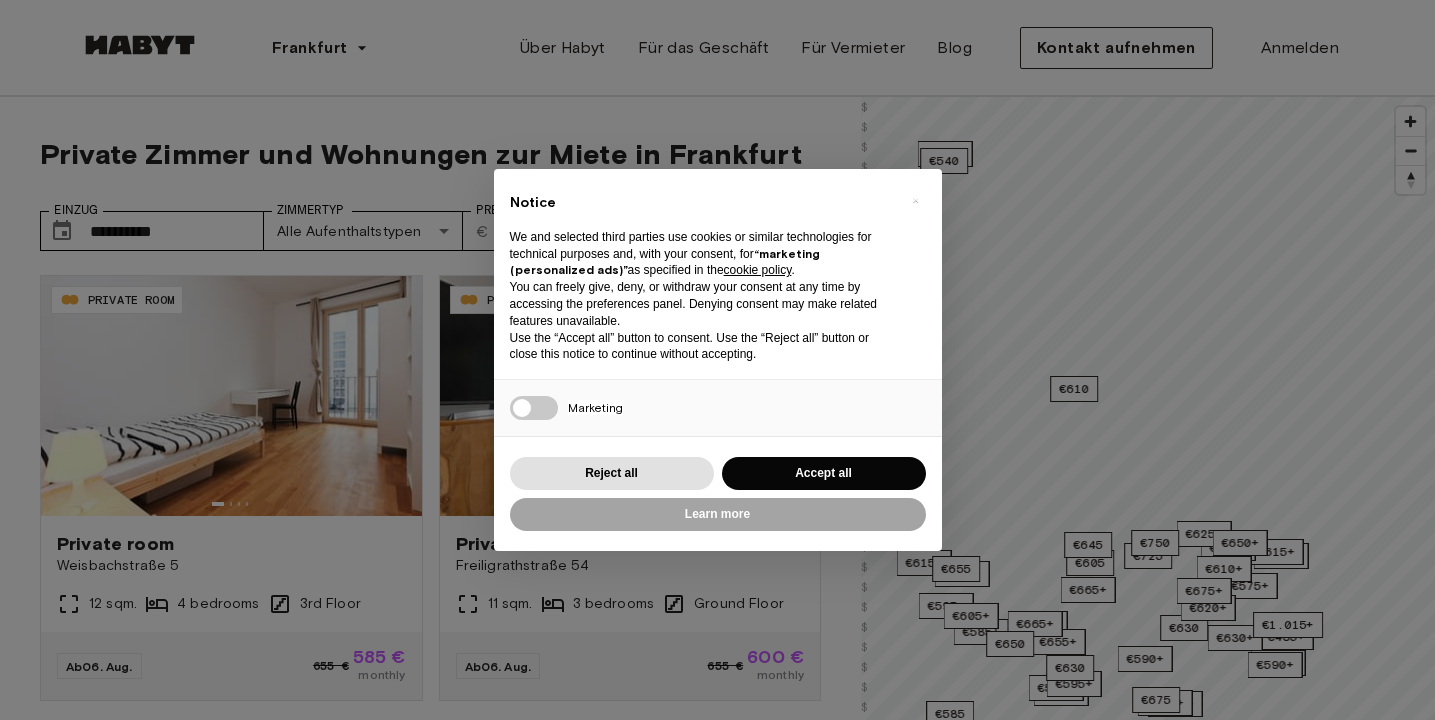 scroll, scrollTop: 0, scrollLeft: 0, axis: both 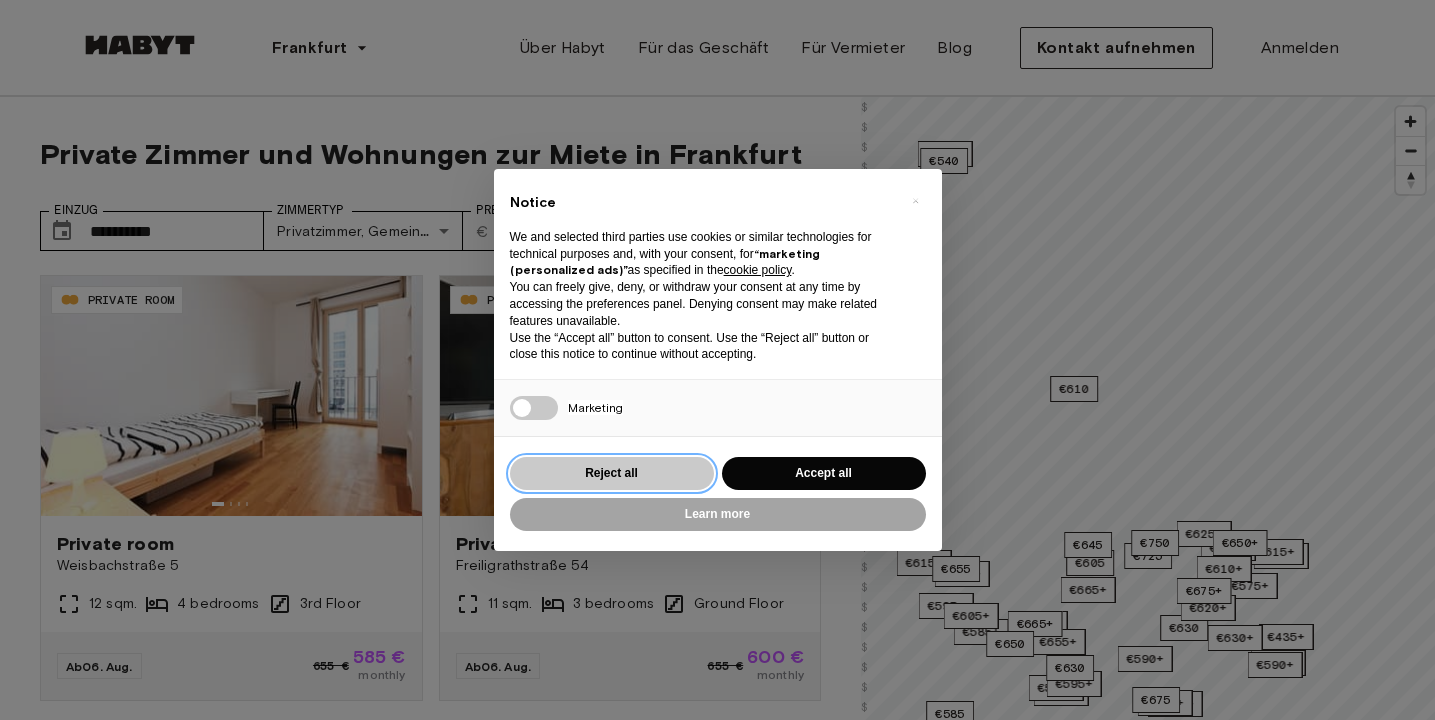 type on "**********" 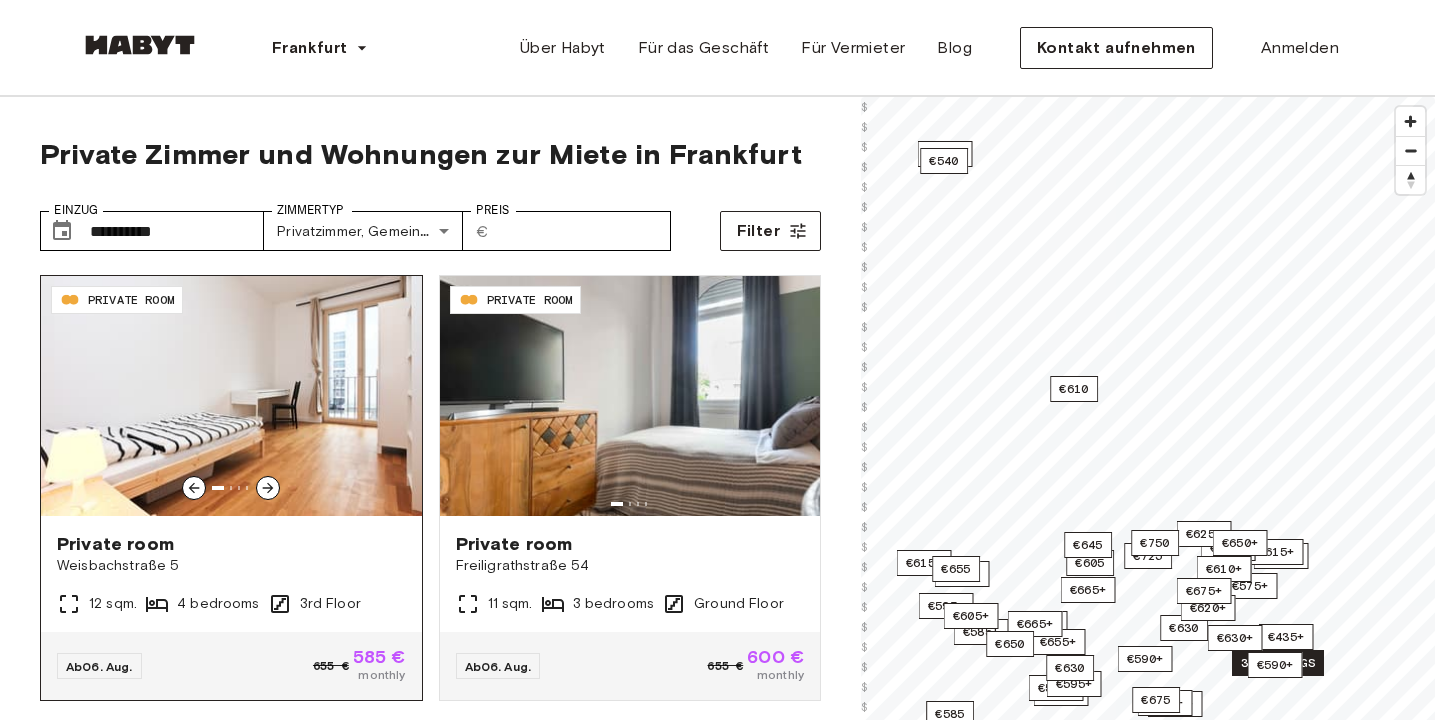 scroll, scrollTop: 0, scrollLeft: 0, axis: both 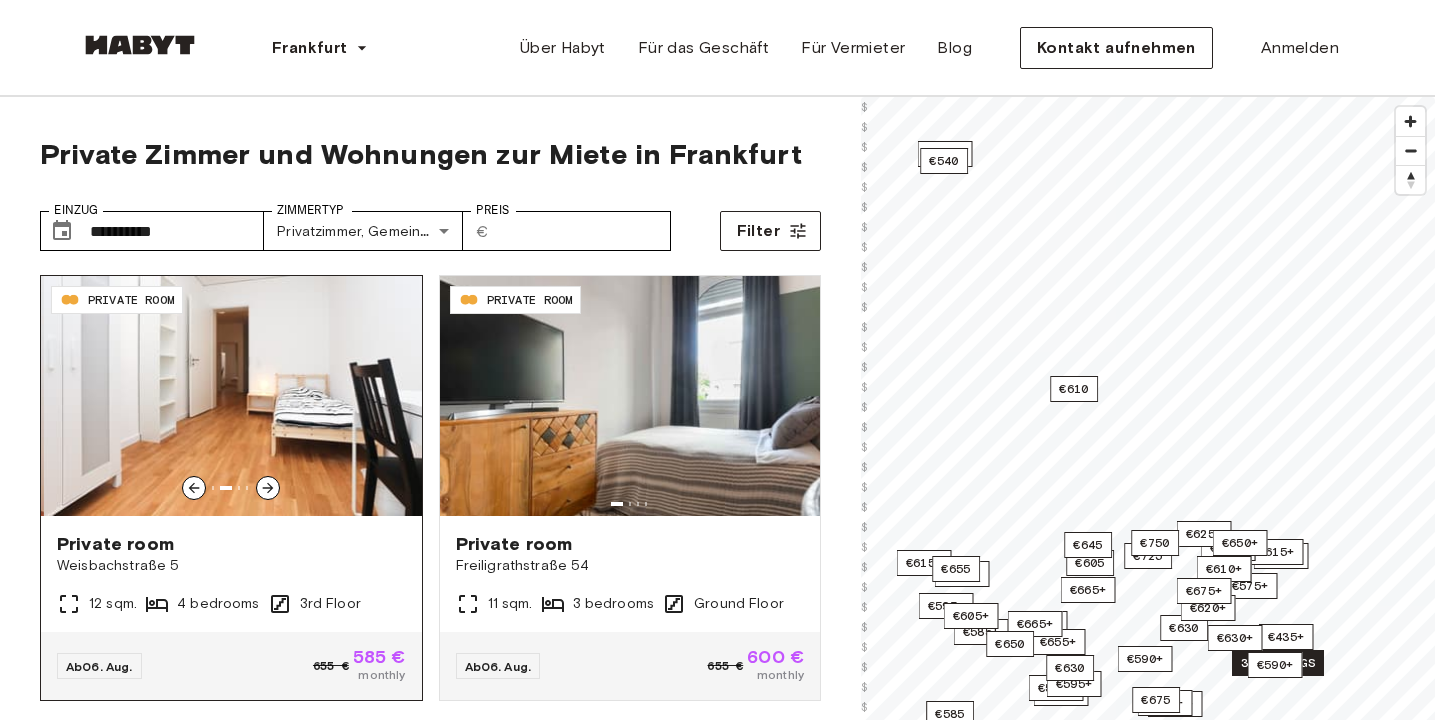 click 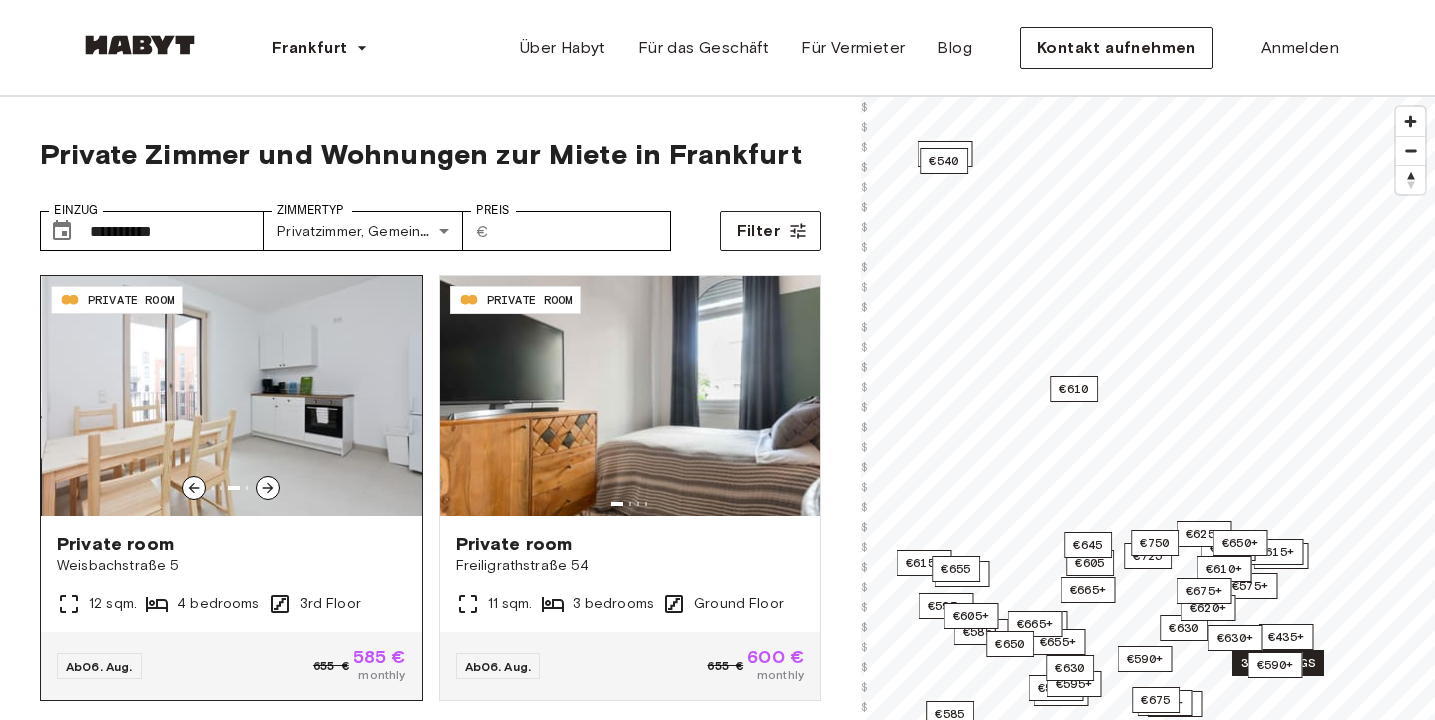 click 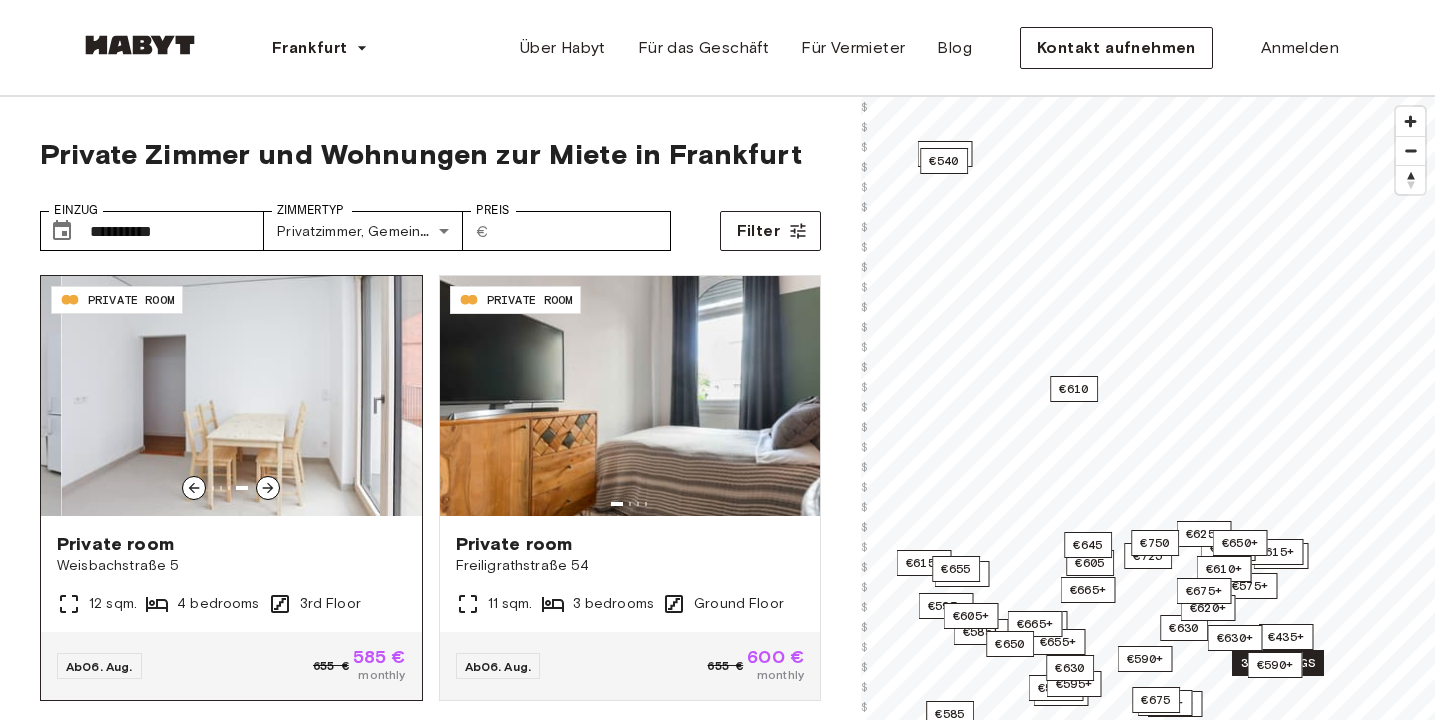 click 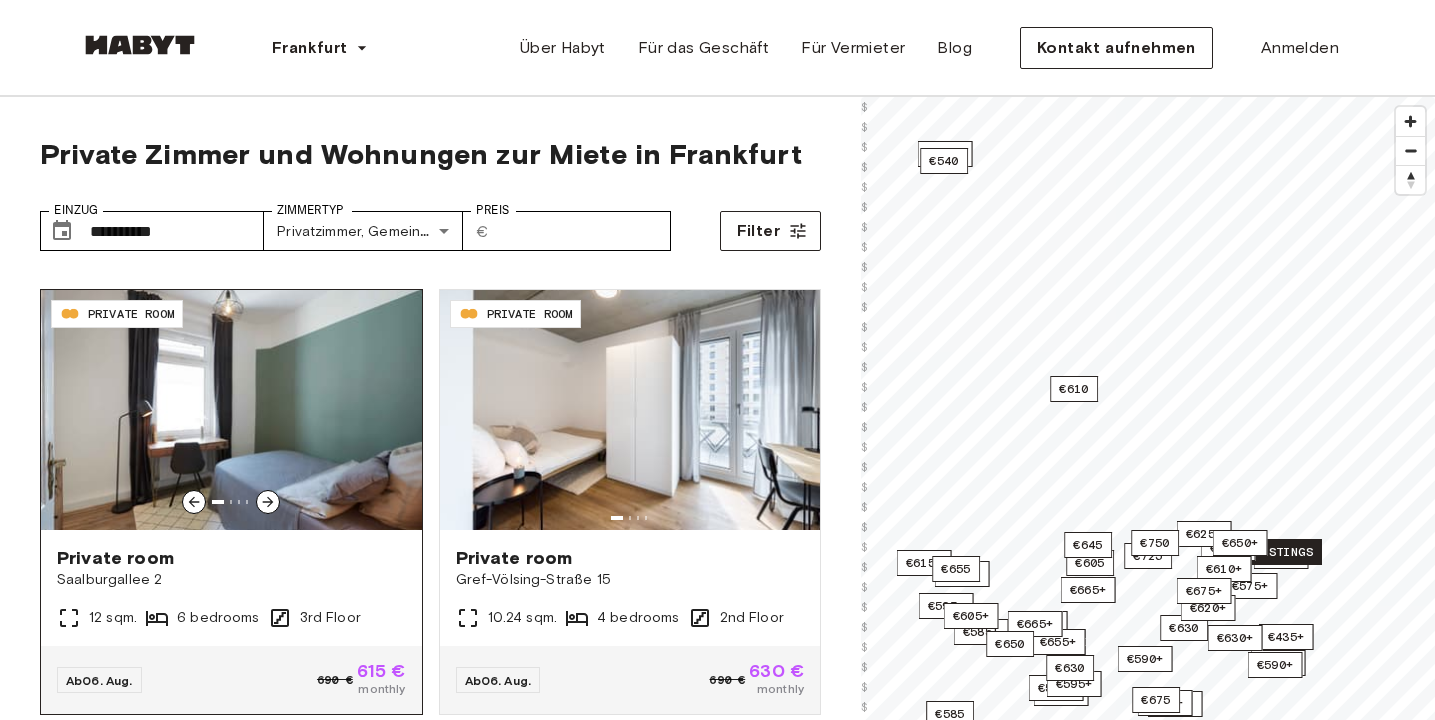 scroll, scrollTop: 1907, scrollLeft: 0, axis: vertical 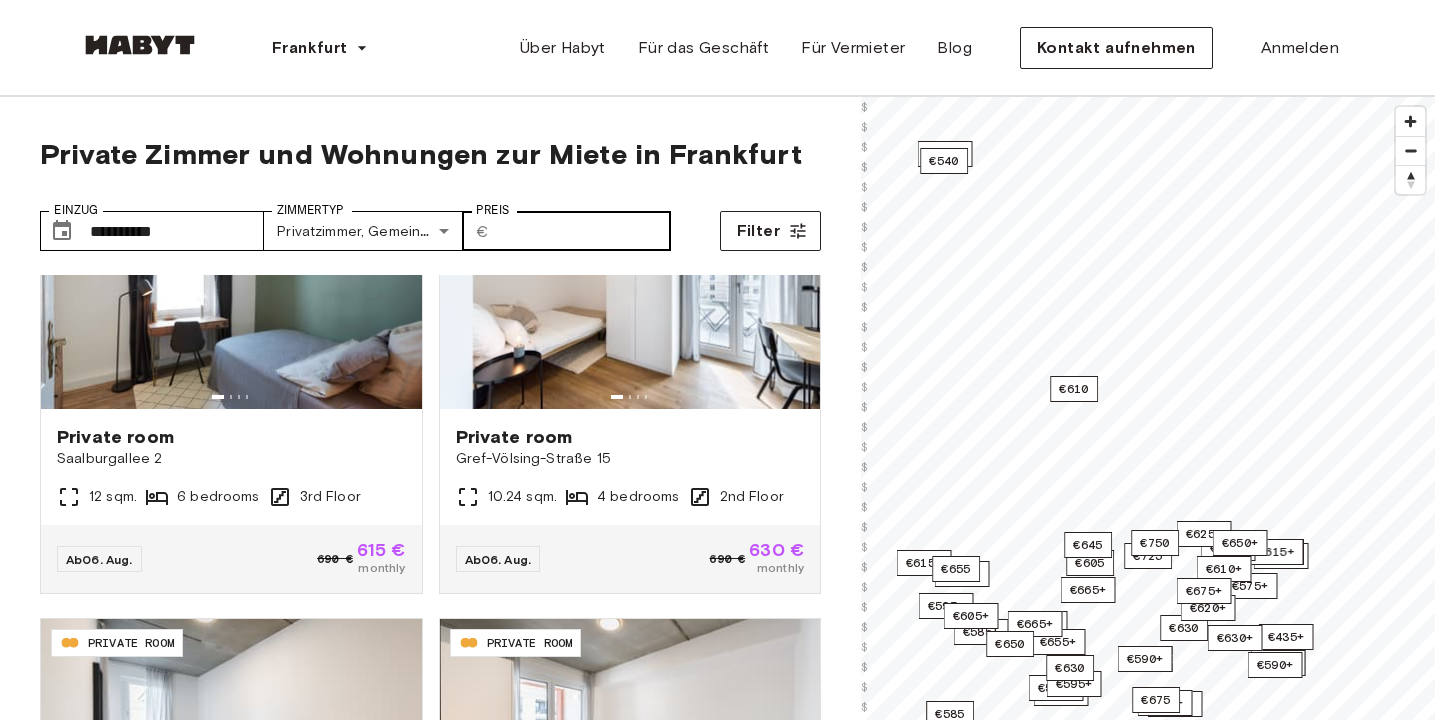 click on "​ € Preis" at bounding box center (566, 231) 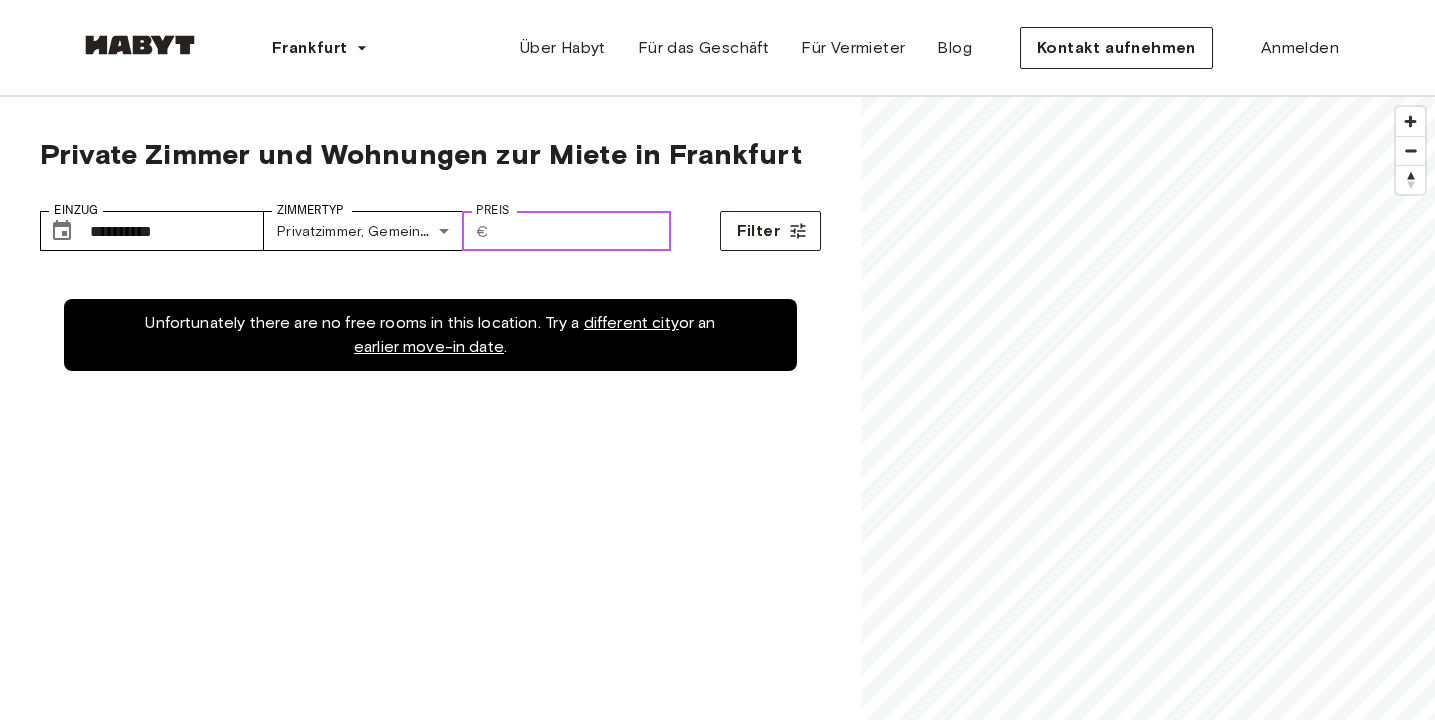 scroll, scrollTop: 0, scrollLeft: 0, axis: both 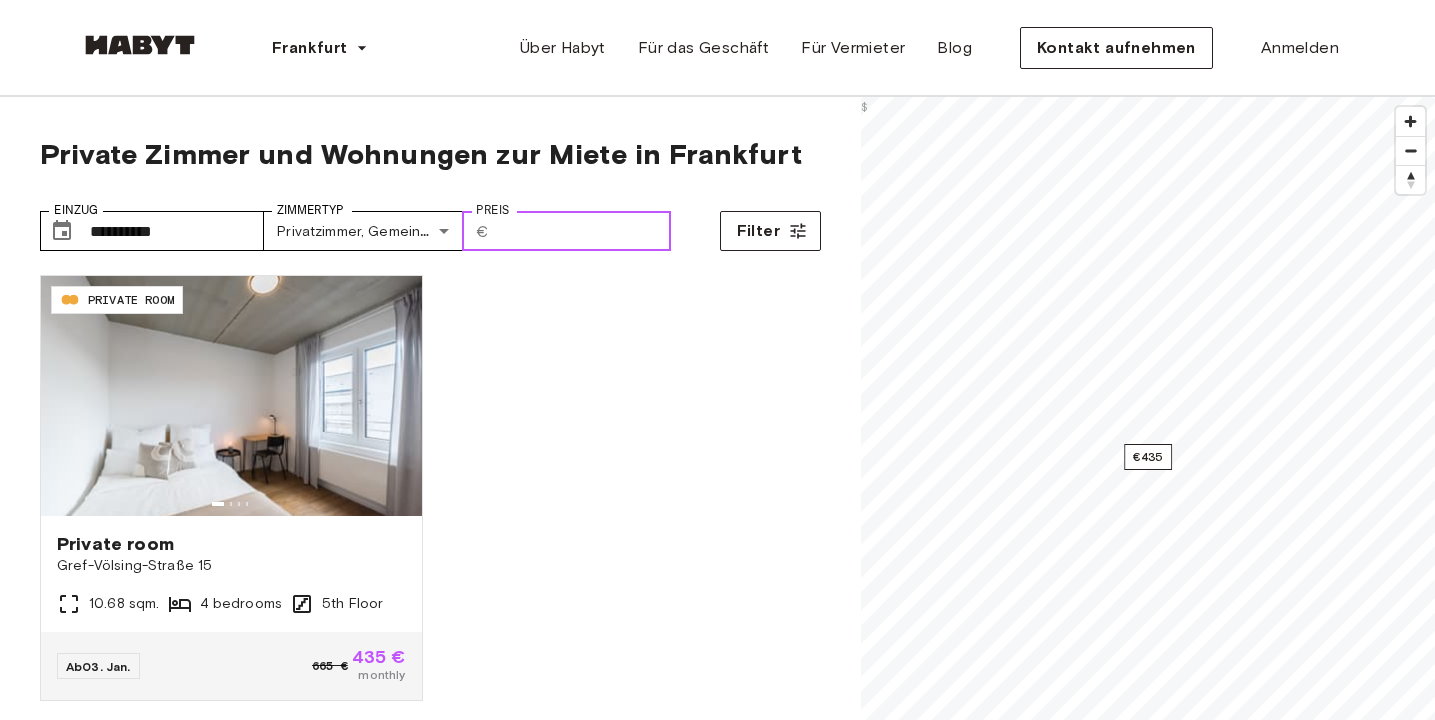 type on "***" 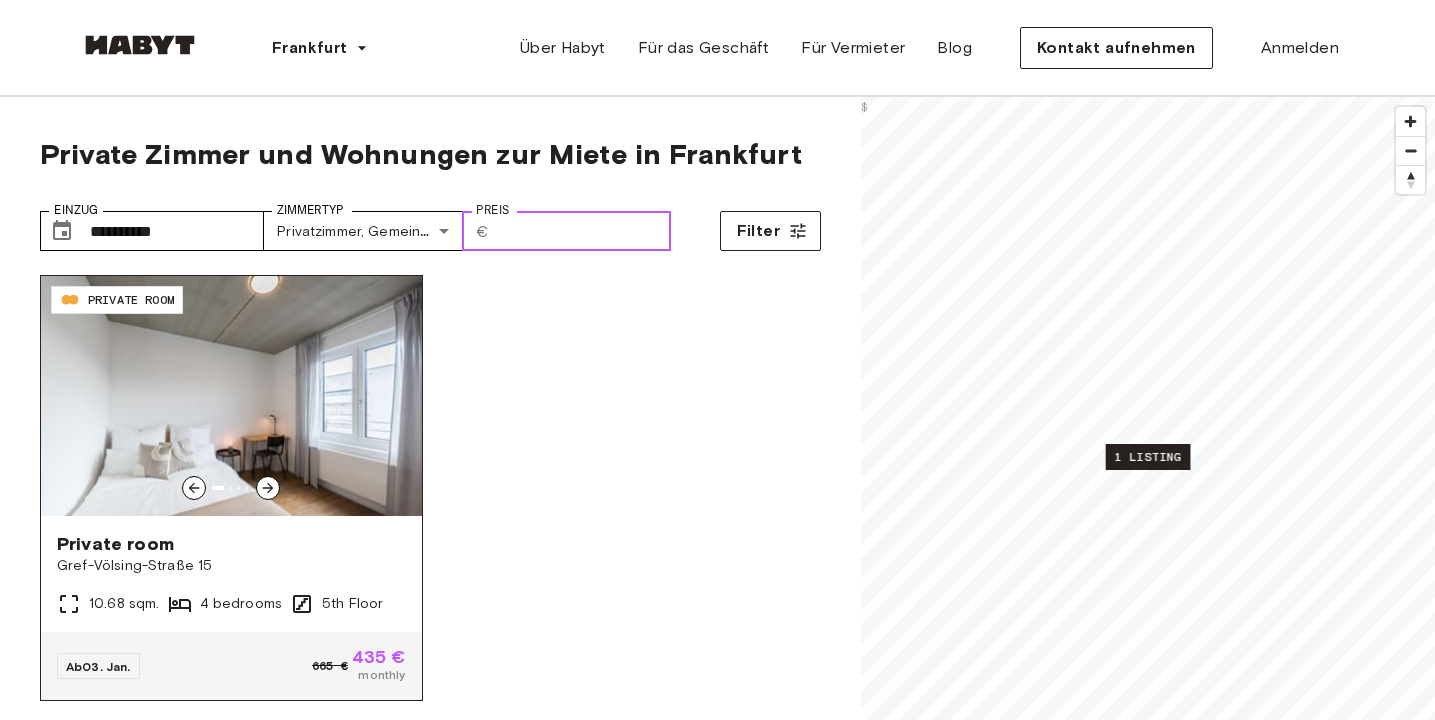 click at bounding box center [231, 396] 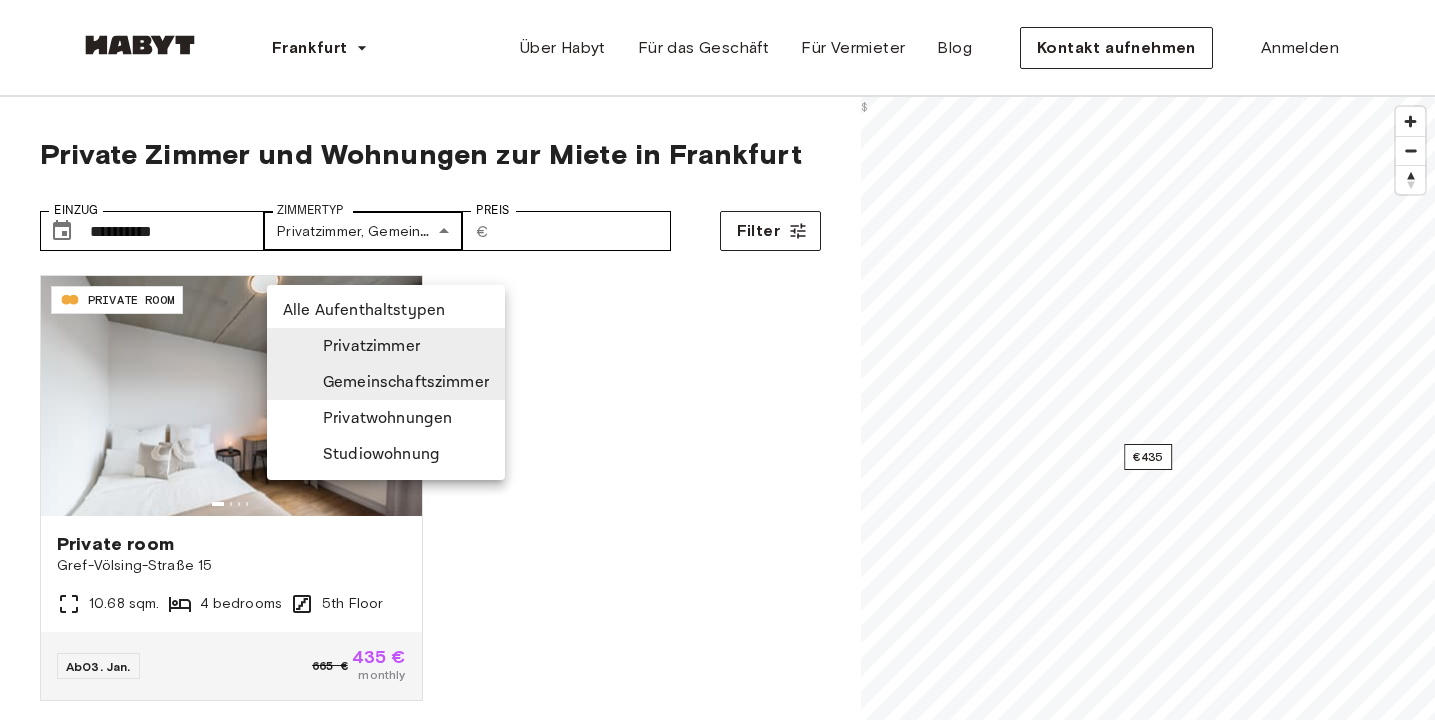 click on "**********" at bounding box center [717, 2465] 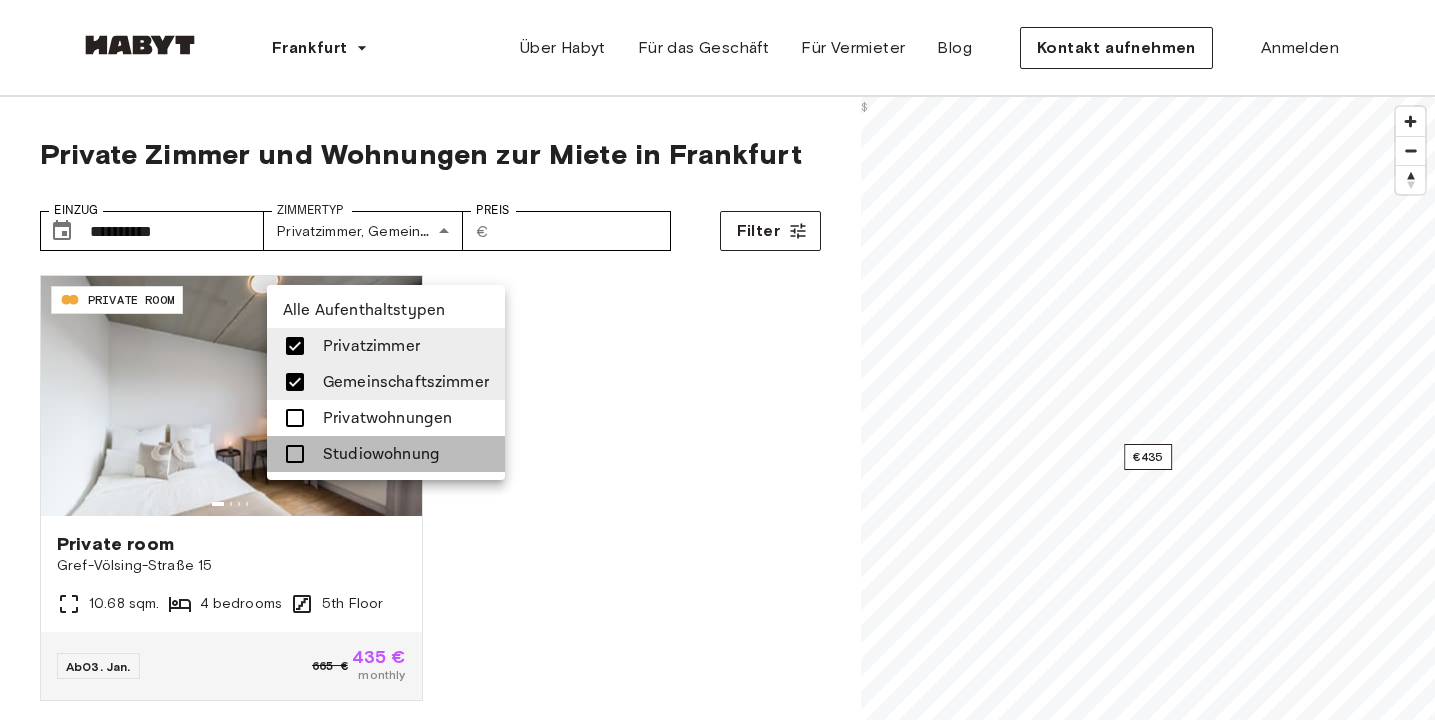 click at bounding box center [295, 454] 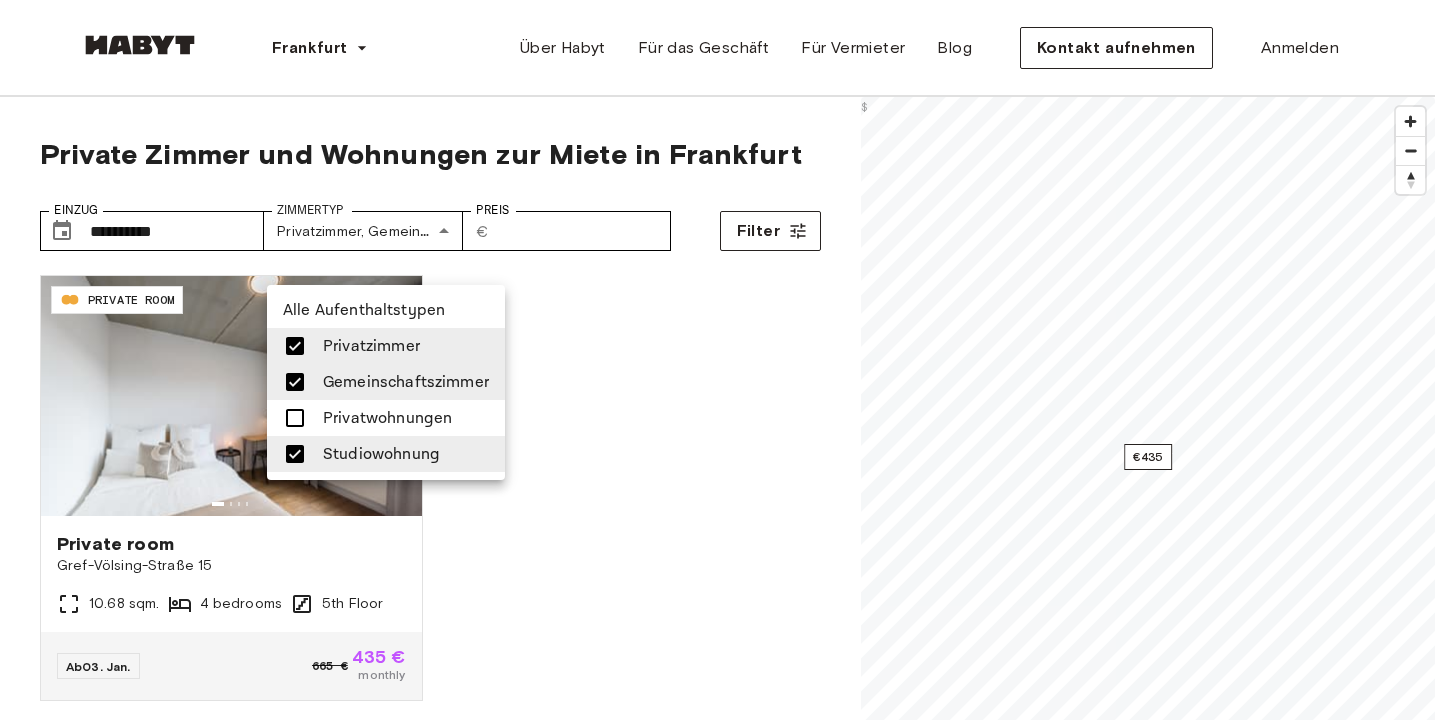 click at bounding box center (295, 418) 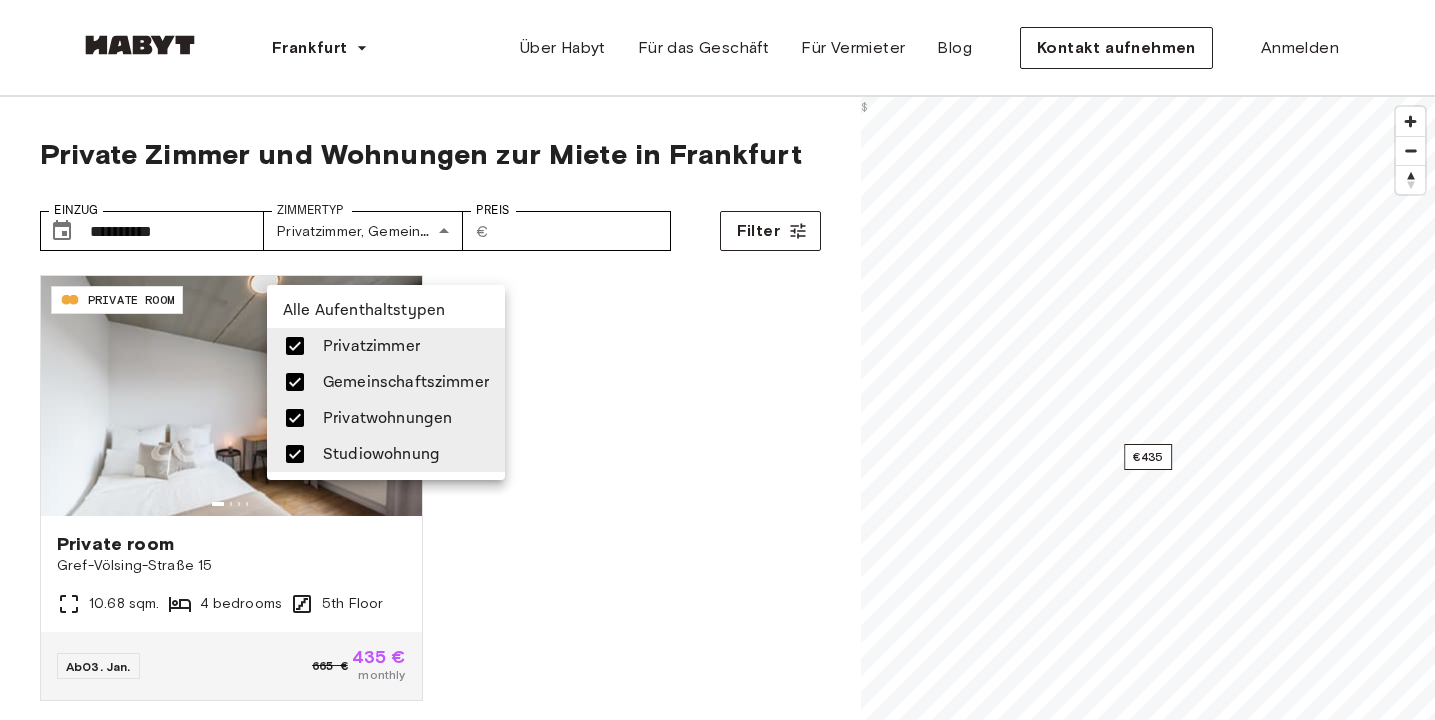 type on "**********" 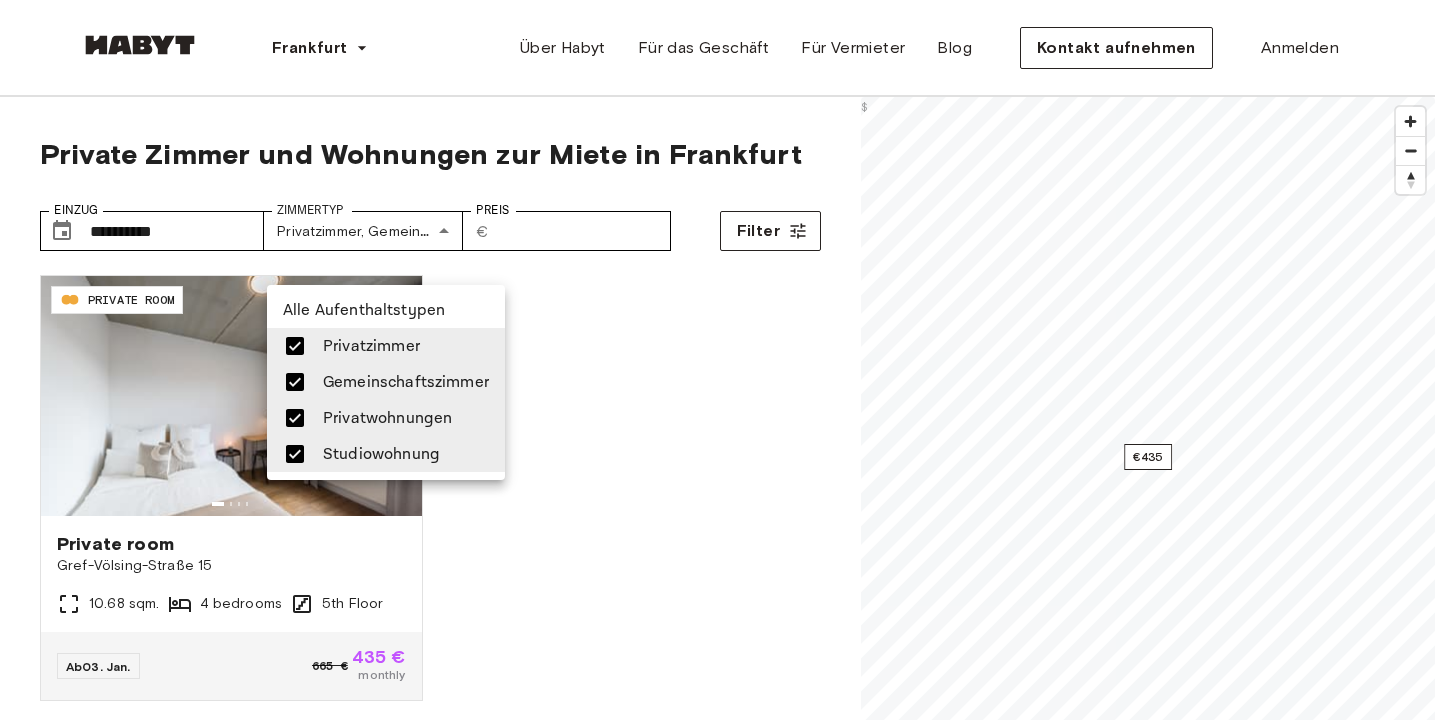 click at bounding box center (717, 360) 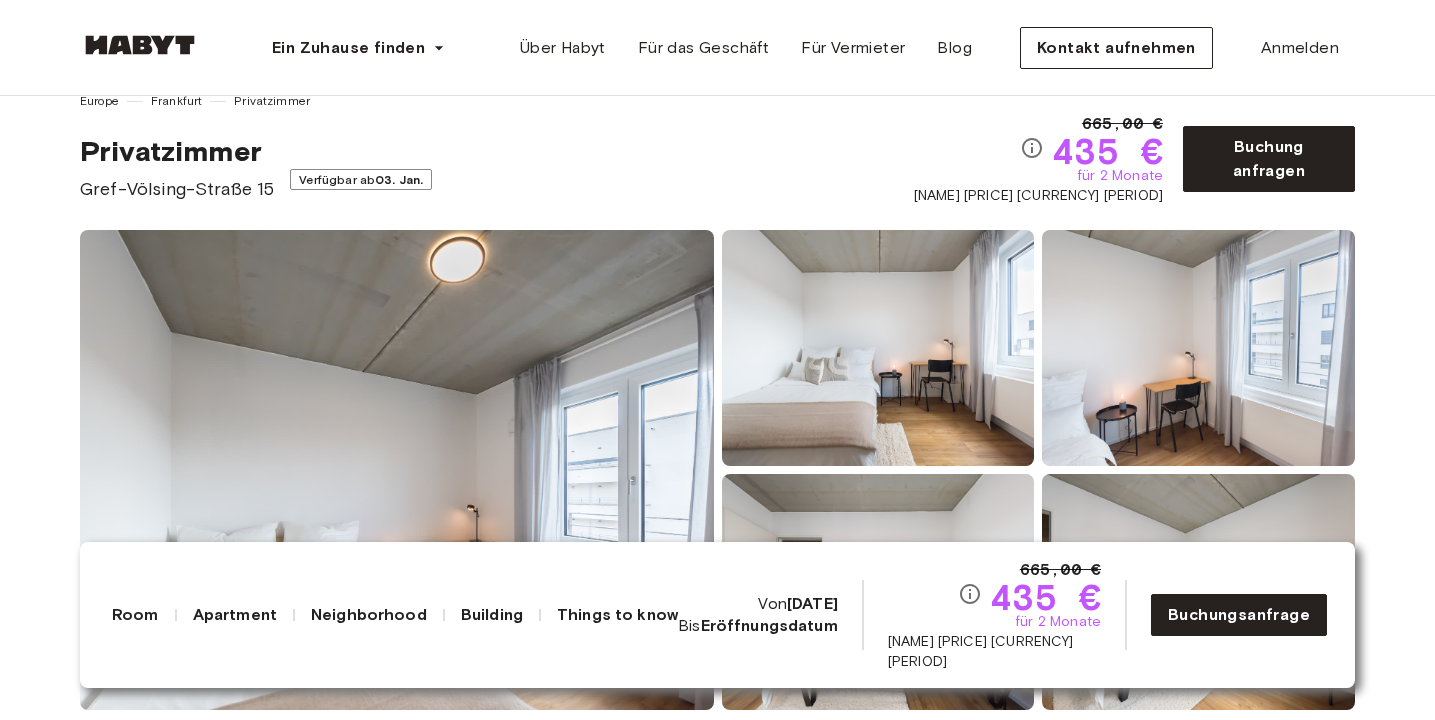 scroll, scrollTop: 102, scrollLeft: 0, axis: vertical 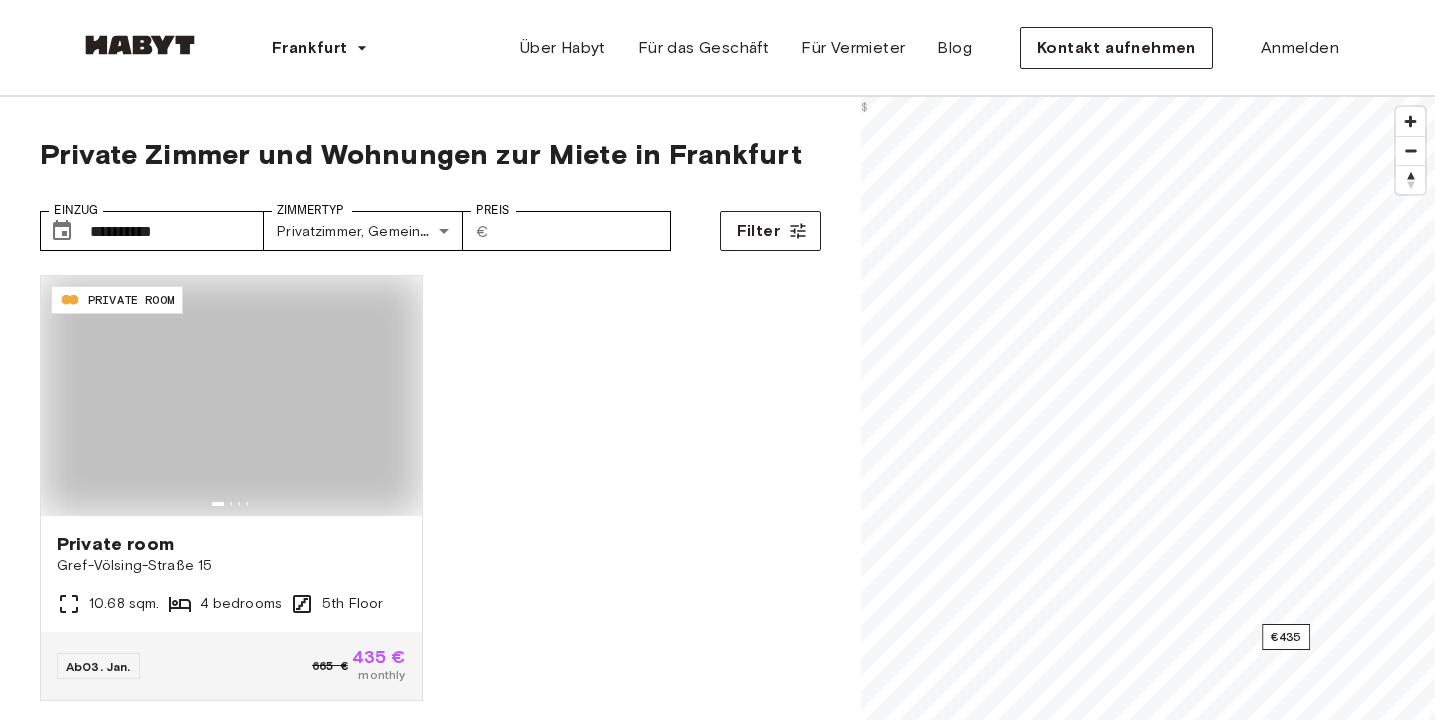 type on "**********" 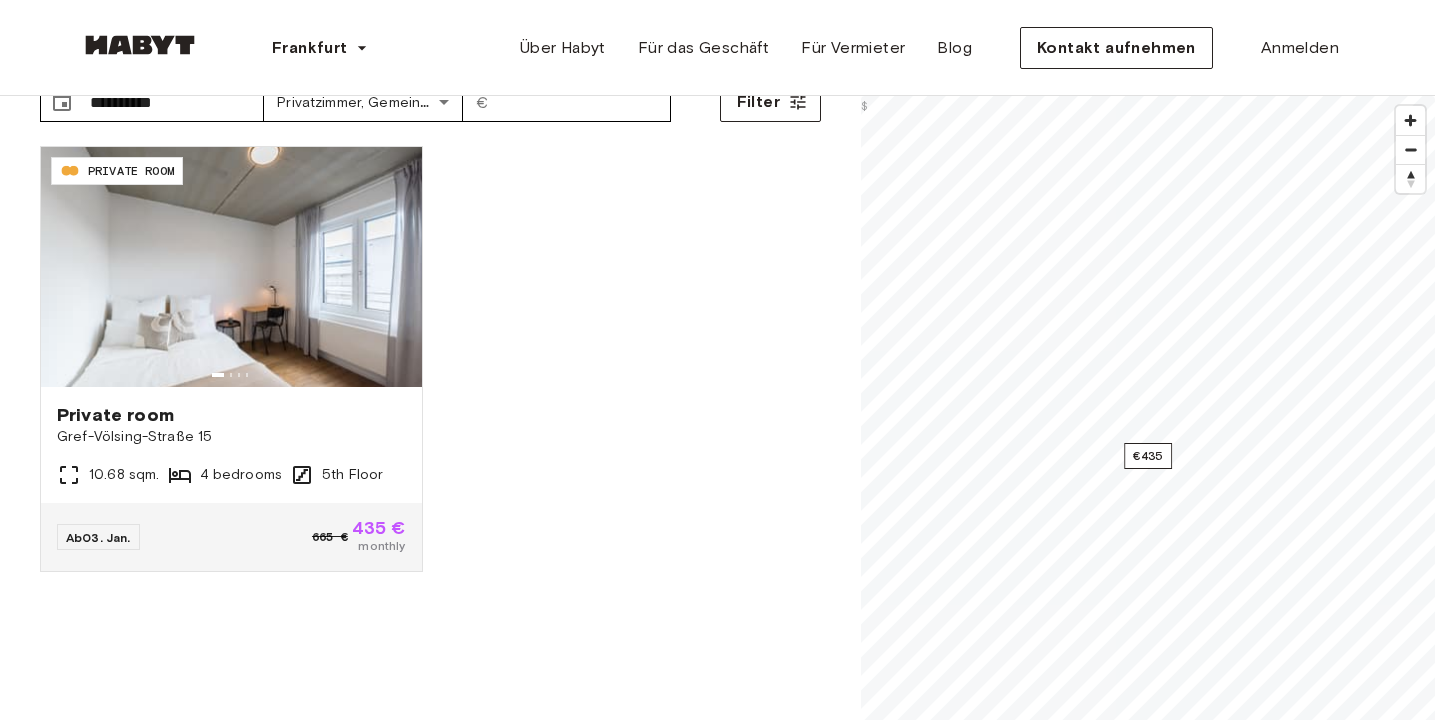 scroll, scrollTop: 130, scrollLeft: 0, axis: vertical 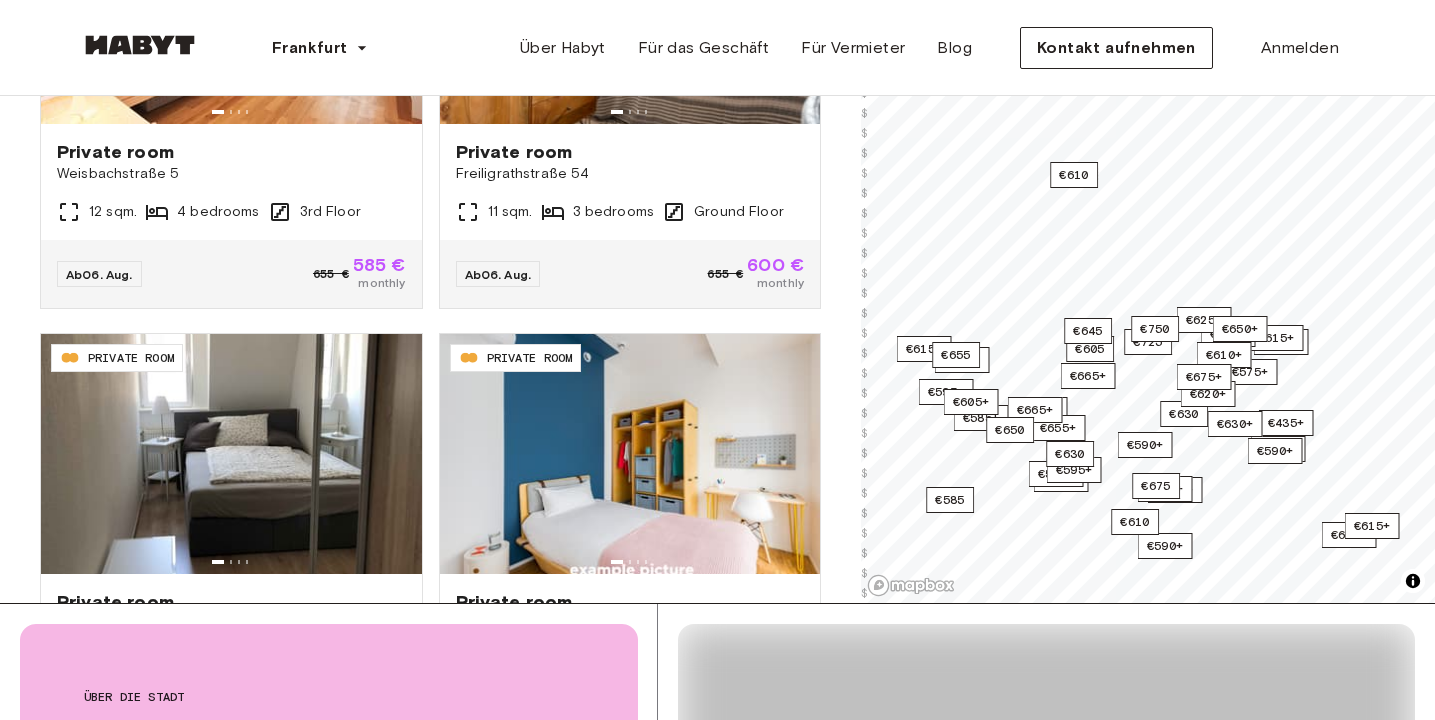 type on "**********" 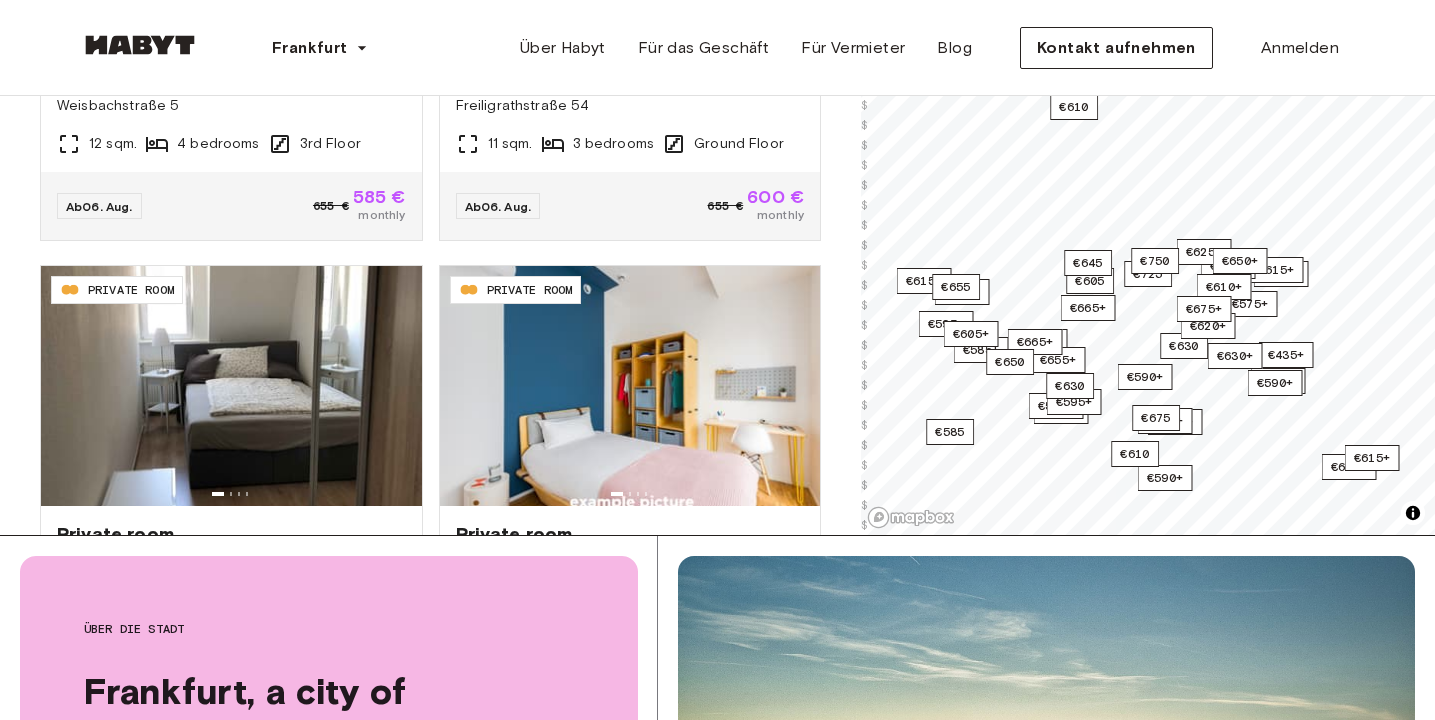 scroll, scrollTop: 449, scrollLeft: 0, axis: vertical 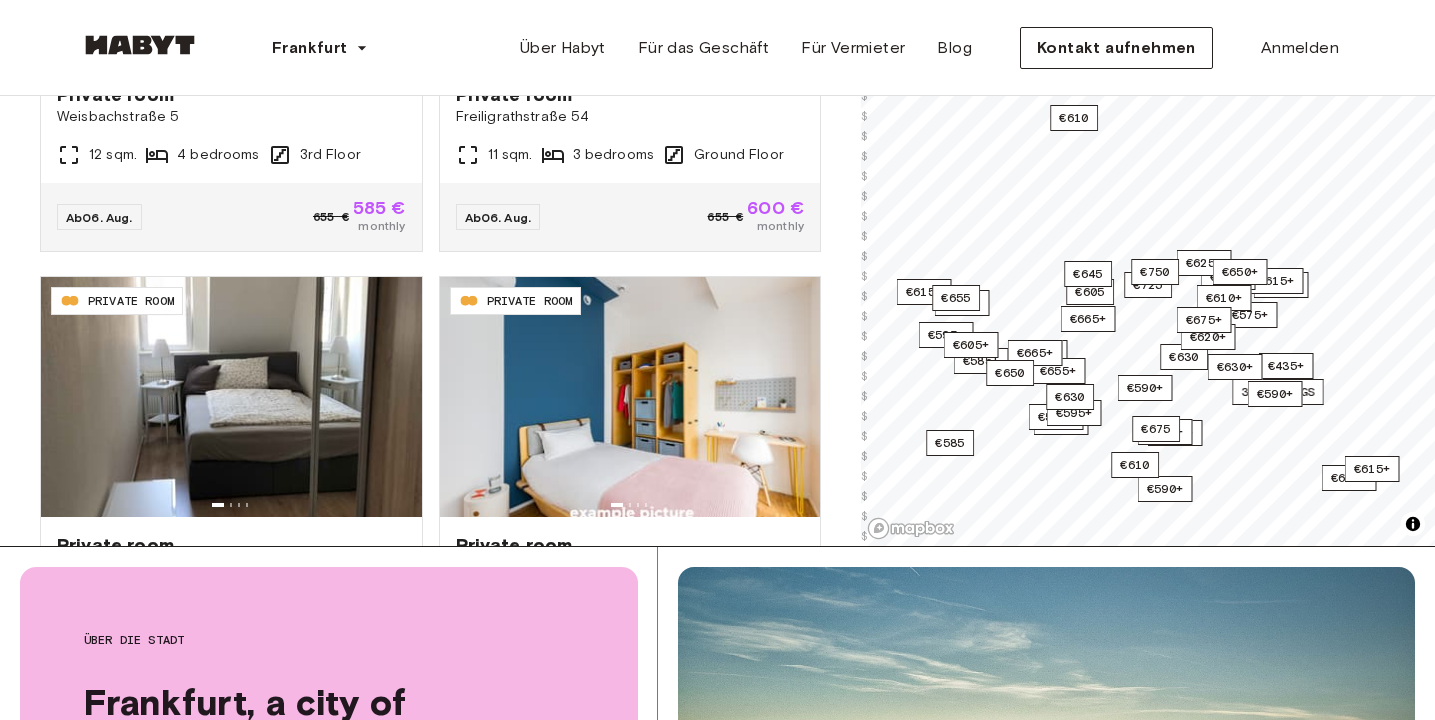 click on "DE-04-032-02Q PRIVATE ROOM Private room Georg-Voigt-Straße 15 12 sqm. 3 bedrooms 7th Floor Ab  06. Aug. 655 € 585 € monthly" at bounding box center (622, 477) 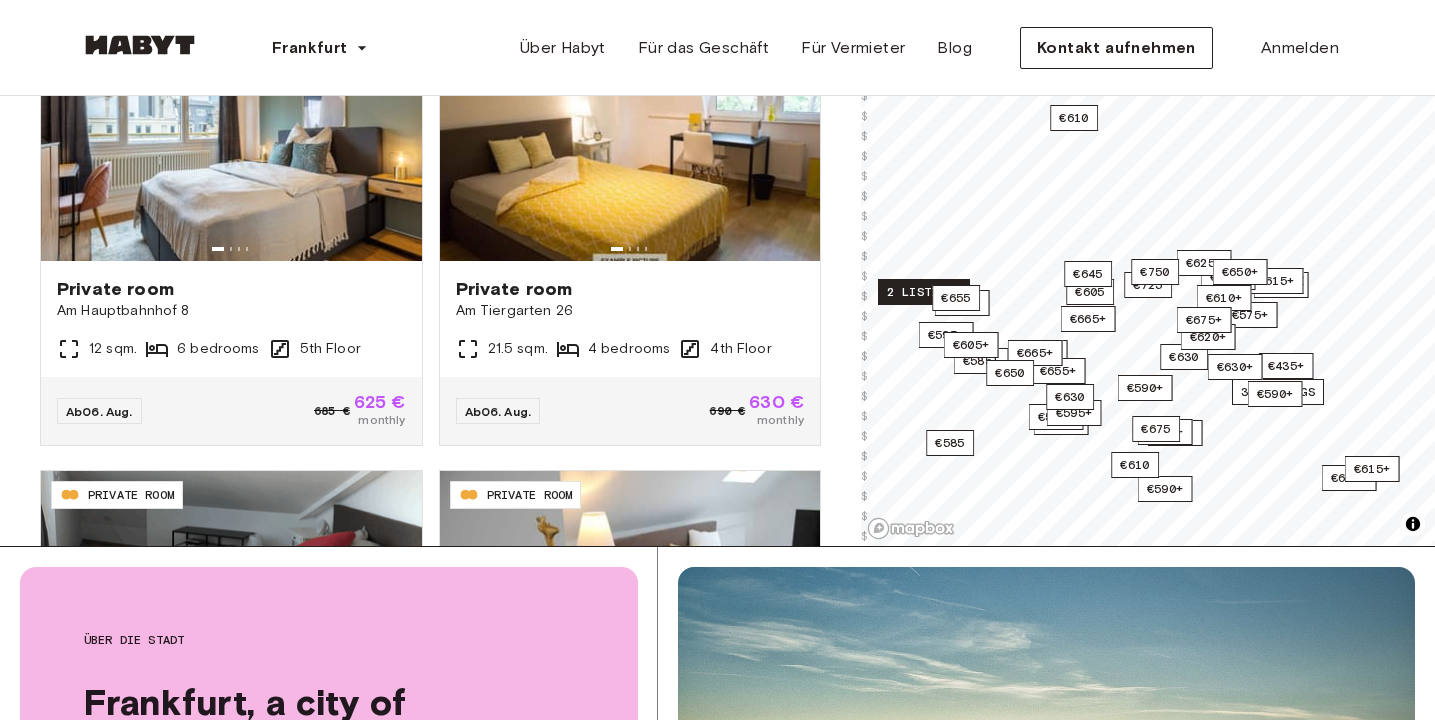 scroll, scrollTop: 2945, scrollLeft: 0, axis: vertical 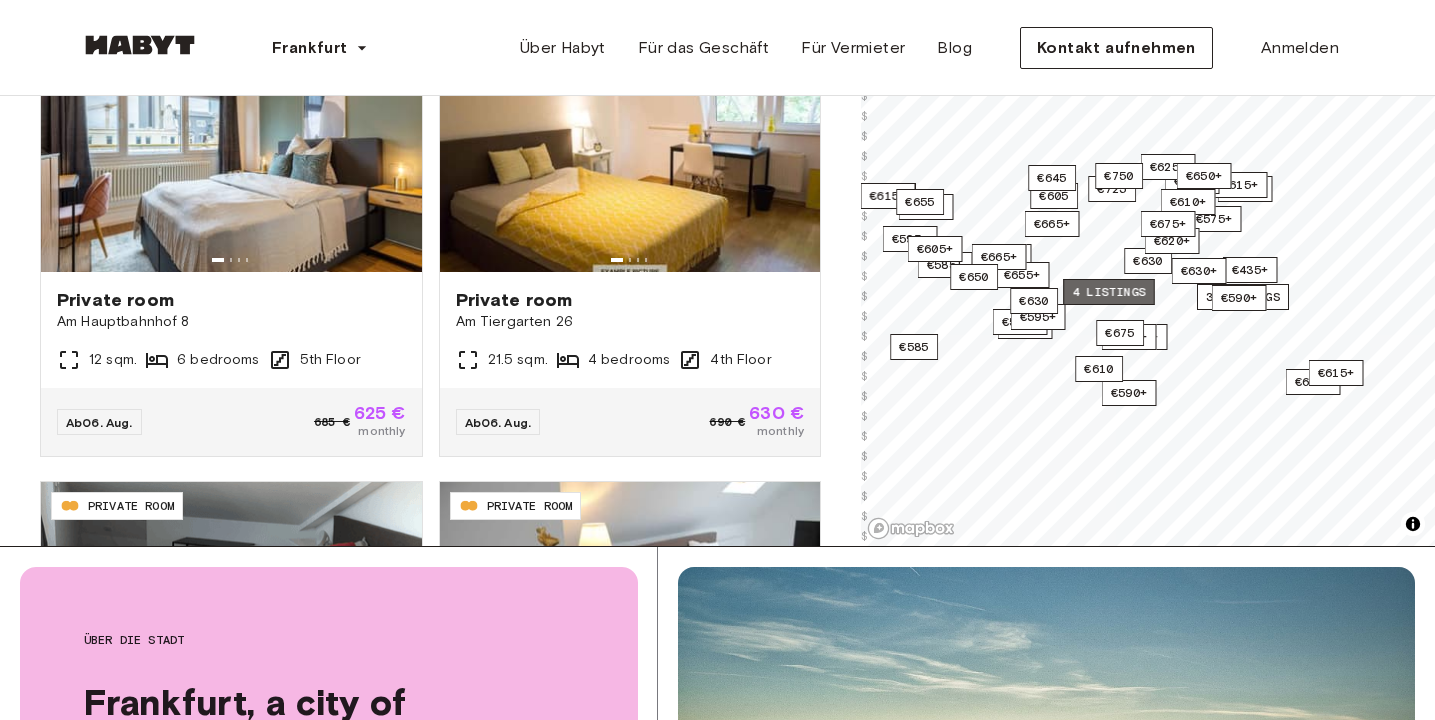 click on "4 listings" at bounding box center [1109, 292] 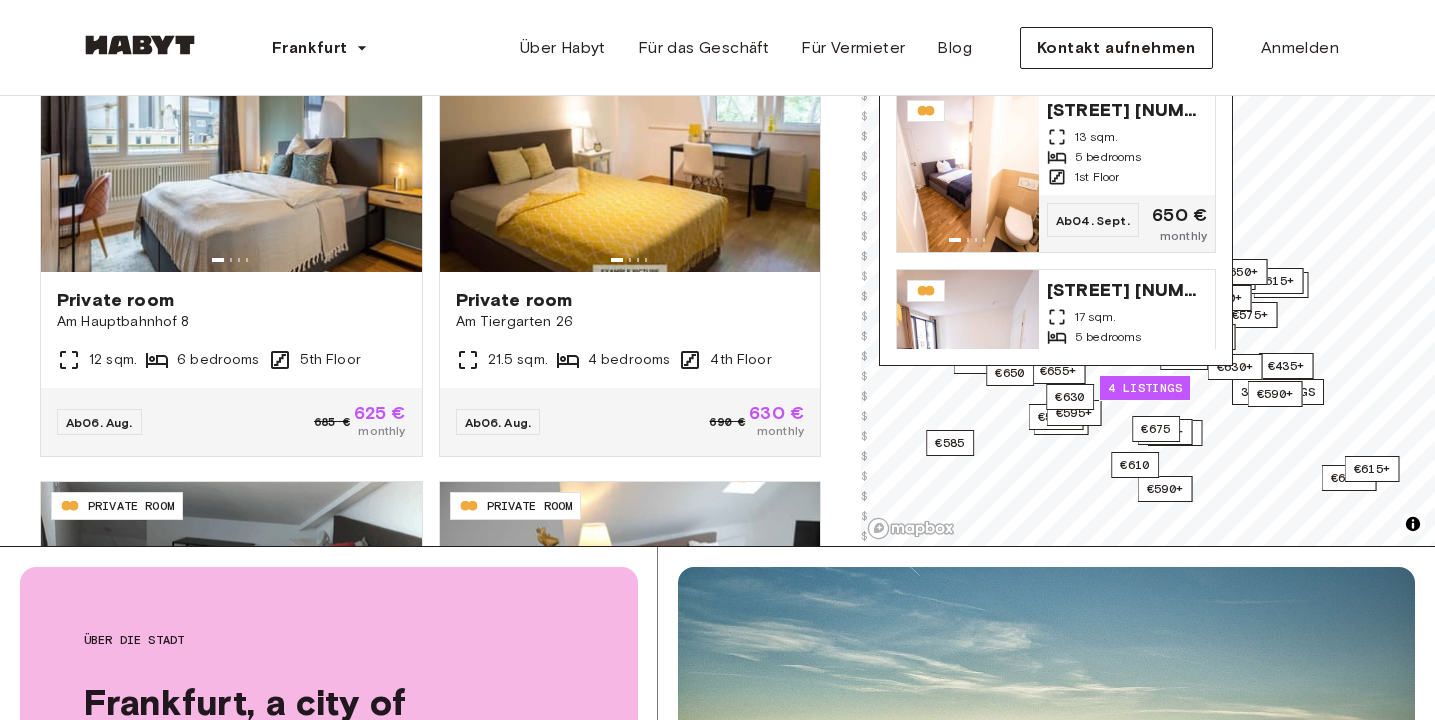 click on "Braubachstraße 25 11 sqm. 5 bedrooms 1st Floor Ab  04. Sept. 630 € monthly Braubachstraße 25 13 sqm. 5 bedrooms 1st Floor Ab  04. Sept. 650 € monthly Braubachstraße 25 17 sqm. 5 bedrooms 1st Floor Ab  04. Okt. 720 € monthly Braubachstraße 25 13 sqm. 5 bedrooms 1st Floor Ab  19. März 590 € monthly" at bounding box center (1056, 129) 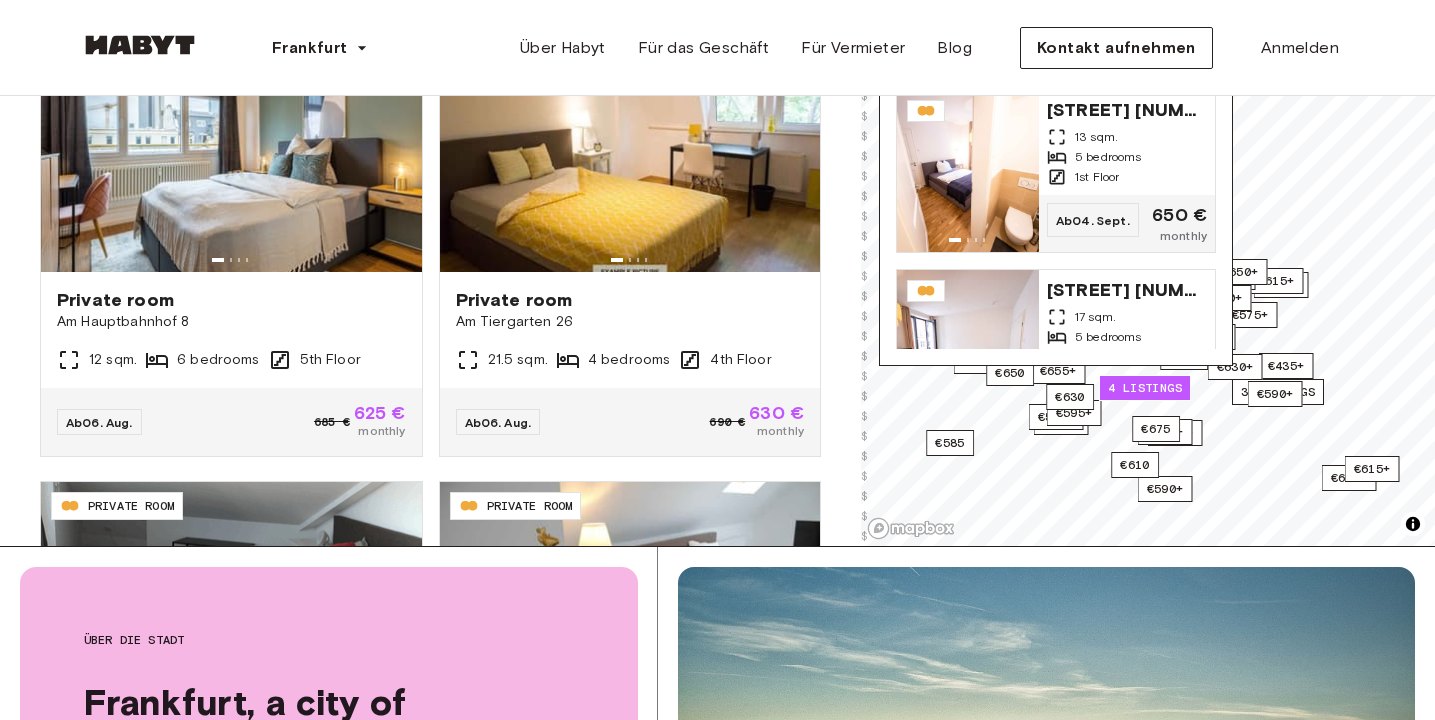 scroll, scrollTop: 0, scrollLeft: 0, axis: both 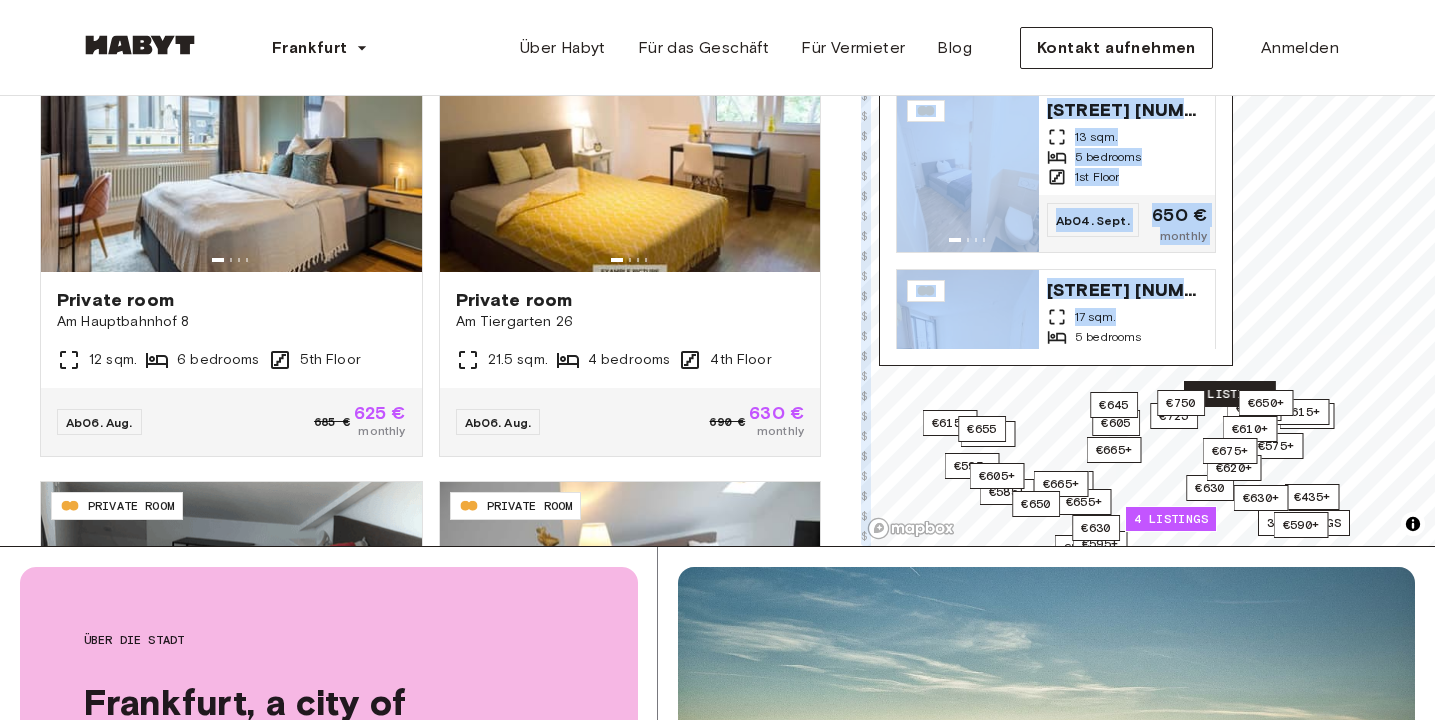 drag, startPoint x: 1232, startPoint y: 349, endPoint x: 1234, endPoint y: 421, distance: 72.02777 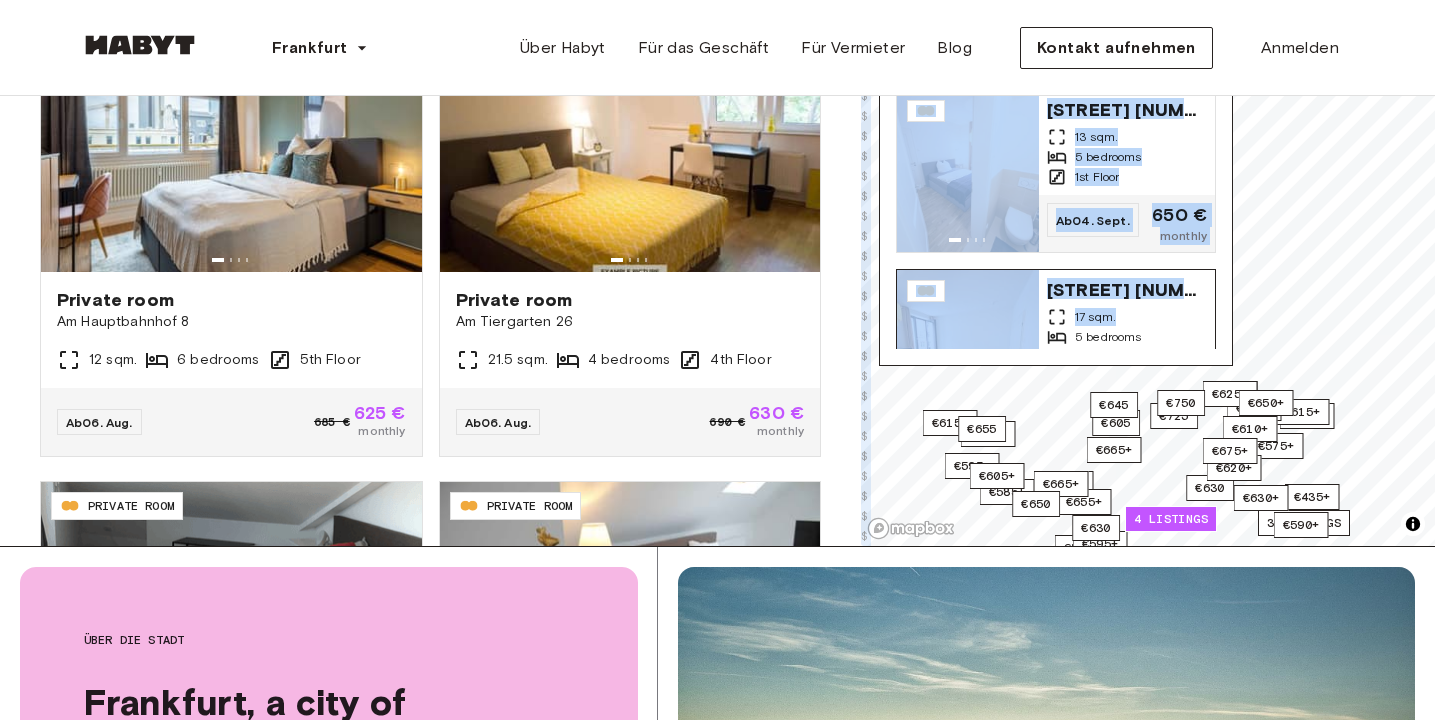 click on "Braubachstraße 25" at bounding box center (1127, 288) 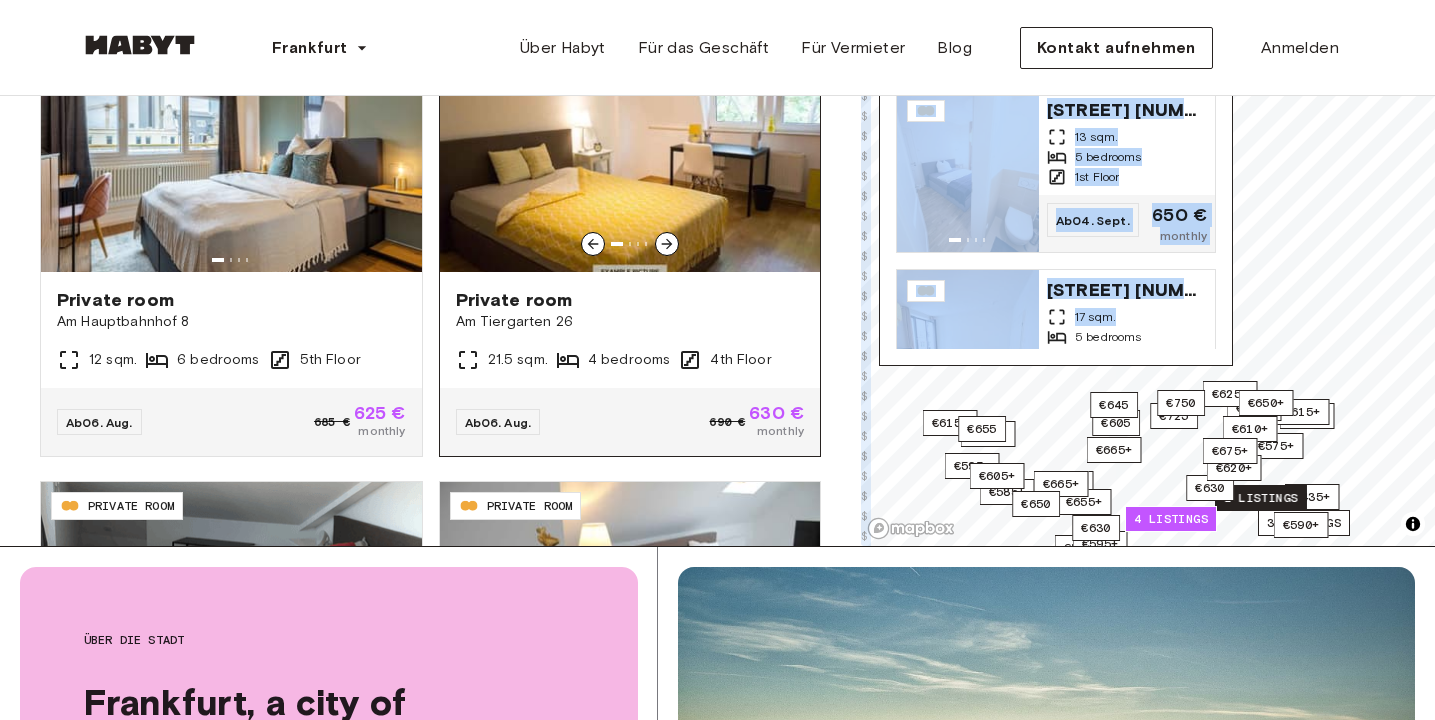 click on "Am Tiergarten 26" at bounding box center [630, 322] 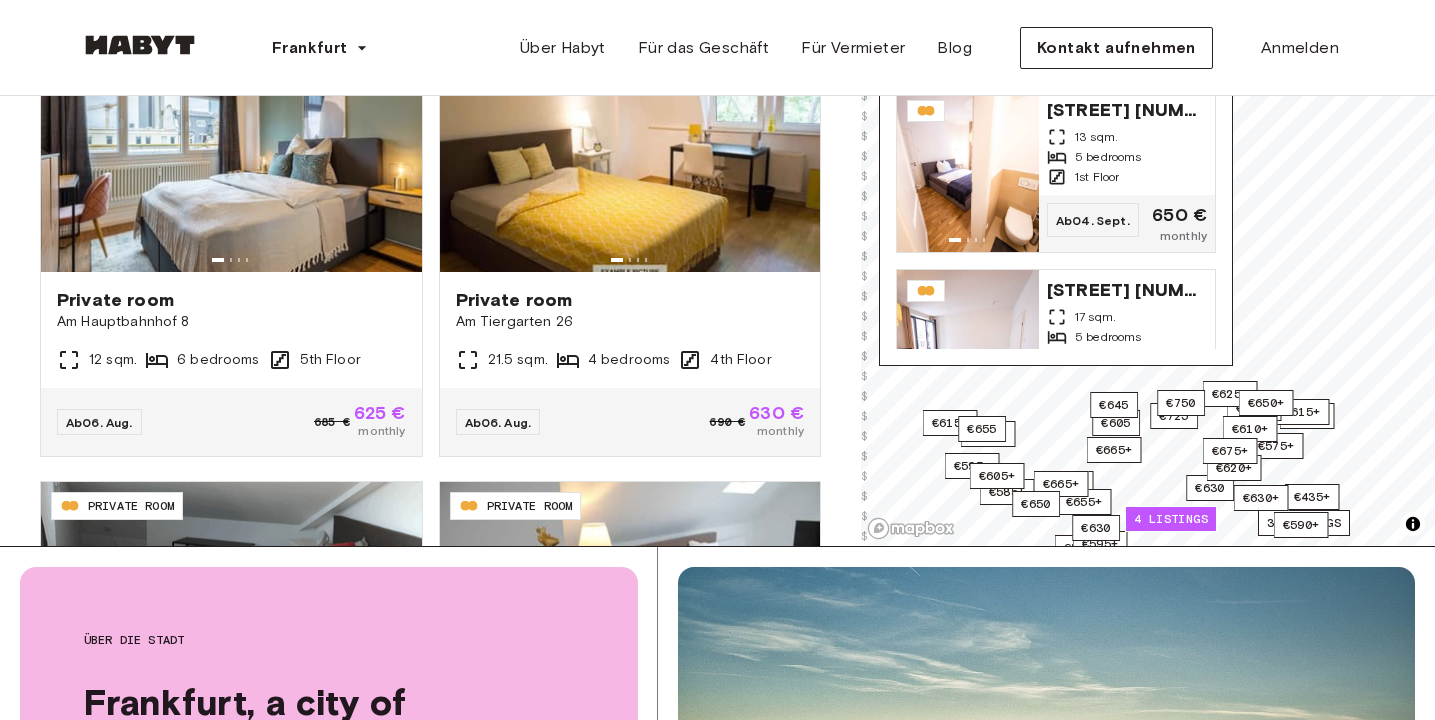 click on "DE-04-005-005-04HF PRIVATE ROOM Private room Burgstraße 82 22 sqm. 6 bedrooms 4th Floor Ab  06. Aug. 735 € 655 € monthly" at bounding box center (223, 682) 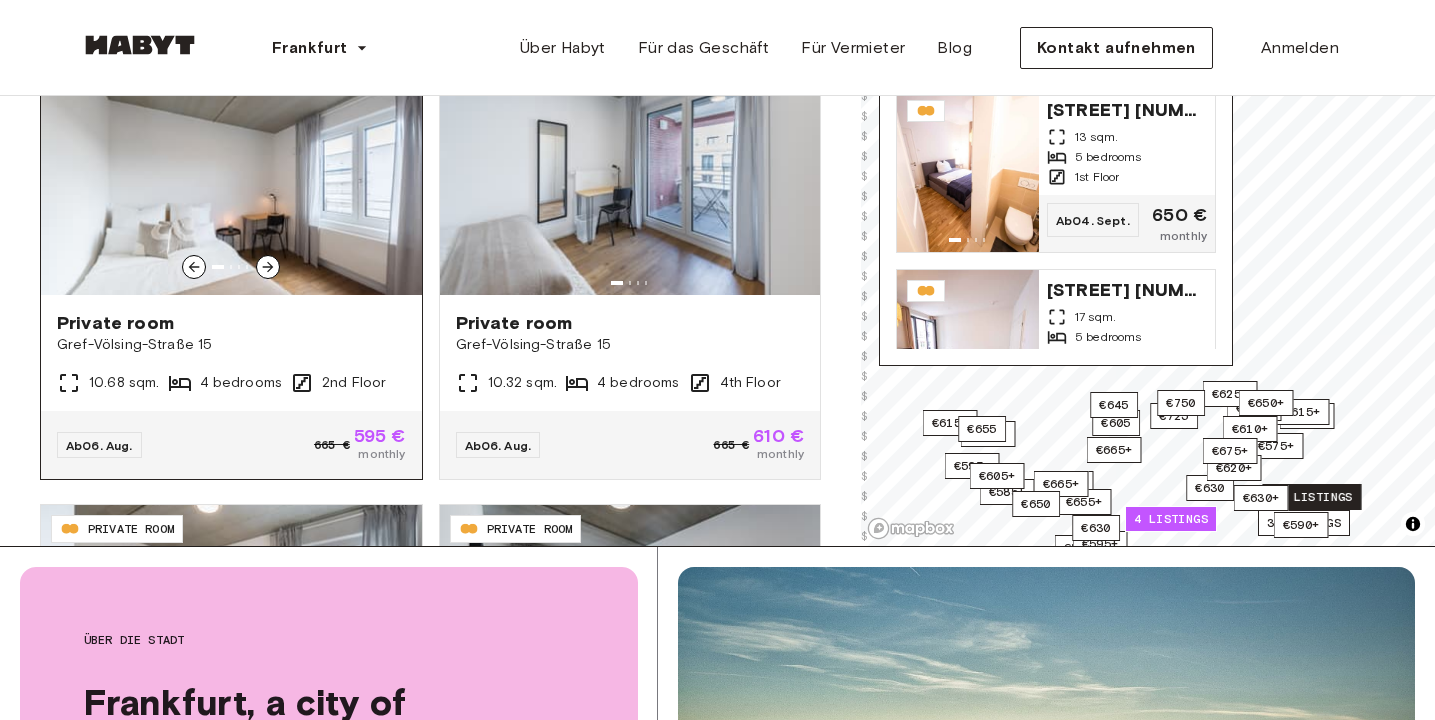 scroll, scrollTop: 675, scrollLeft: 0, axis: vertical 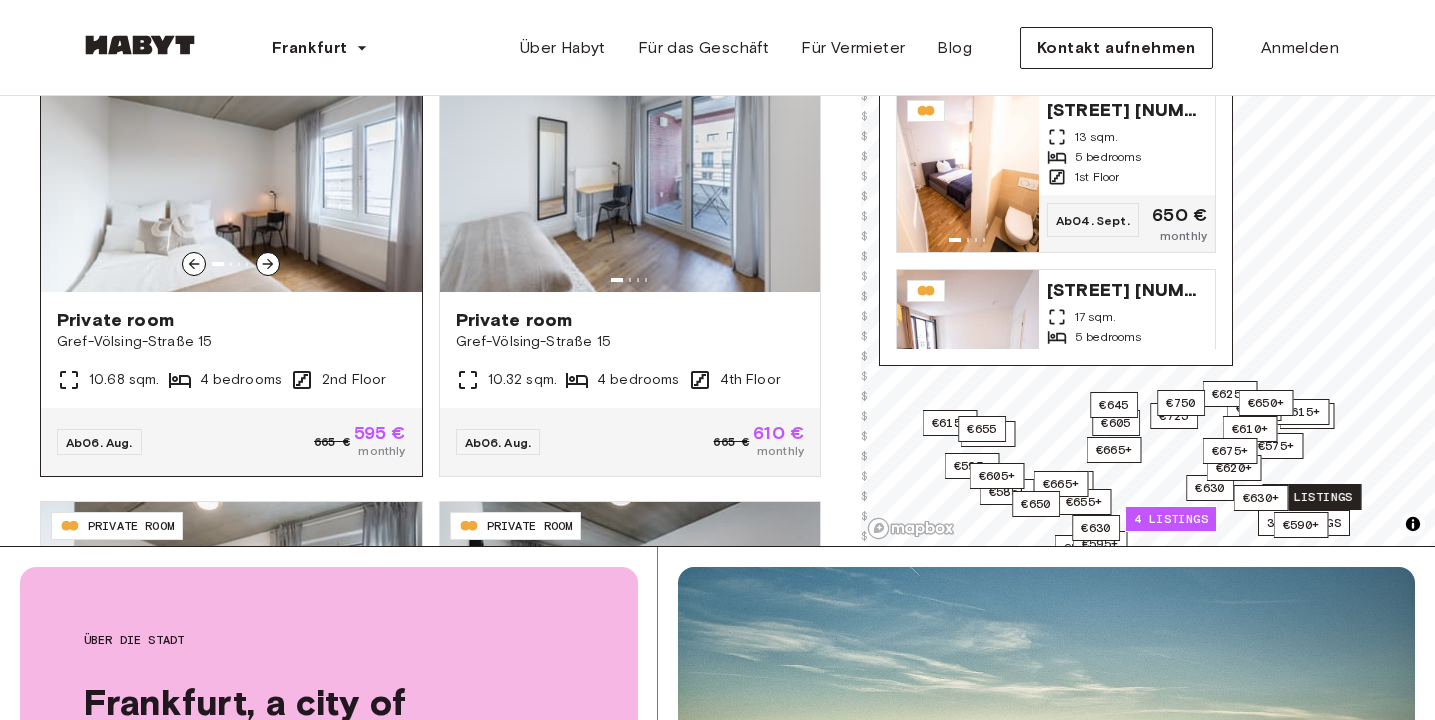 click at bounding box center [268, 264] 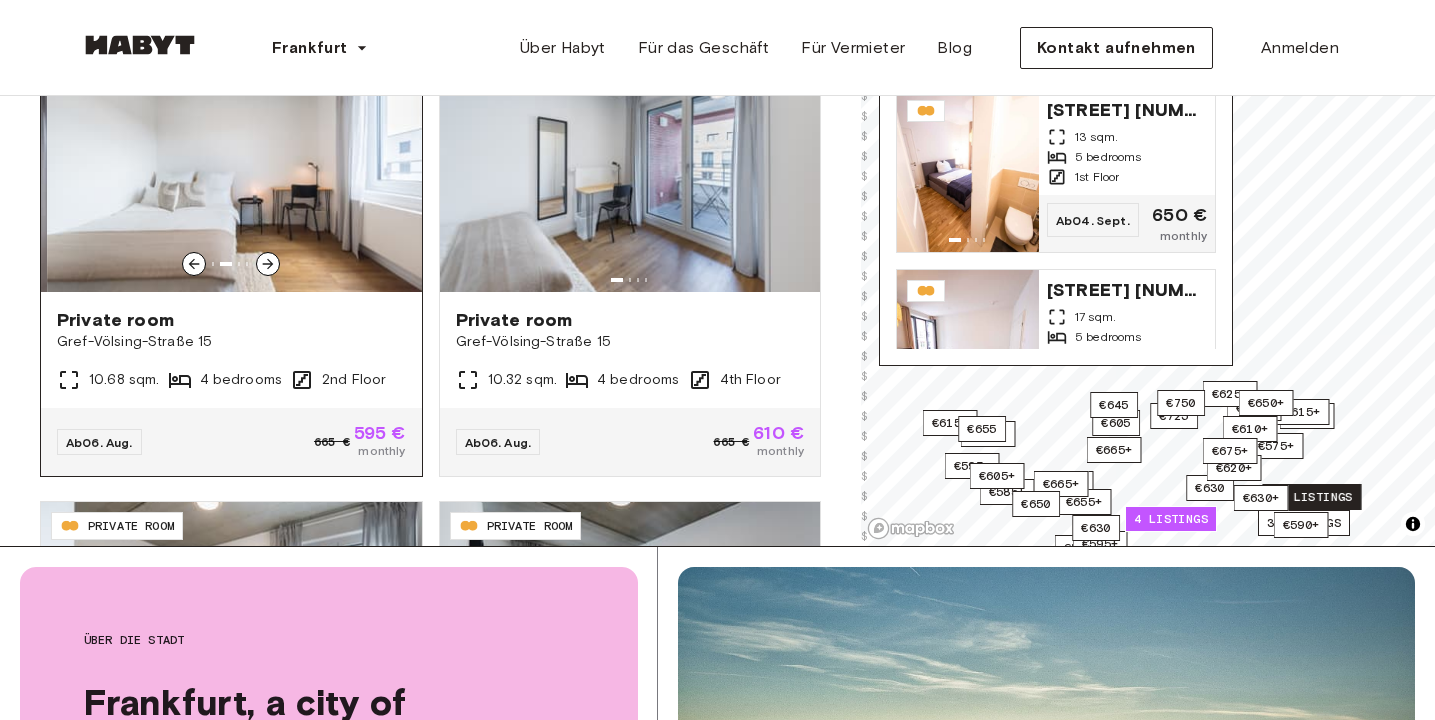 click at bounding box center [268, 264] 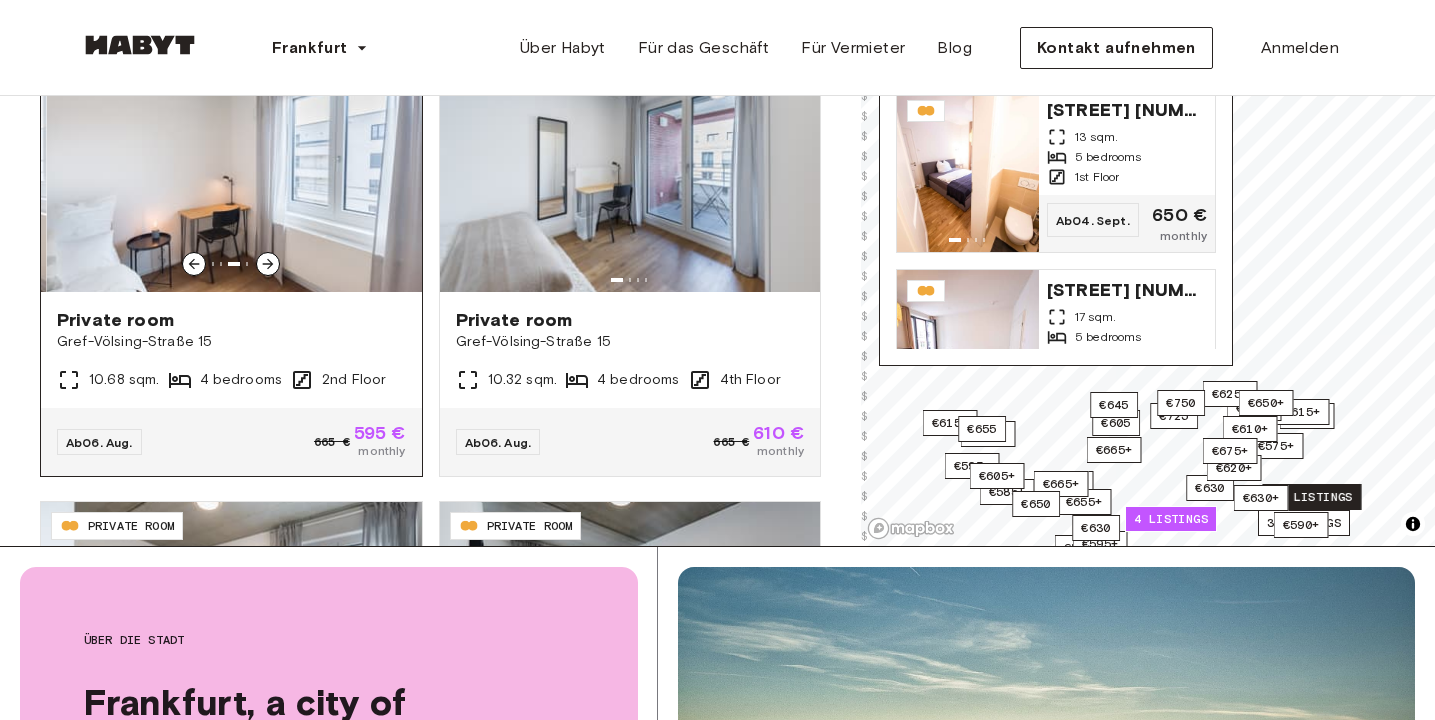 click at bounding box center (268, 264) 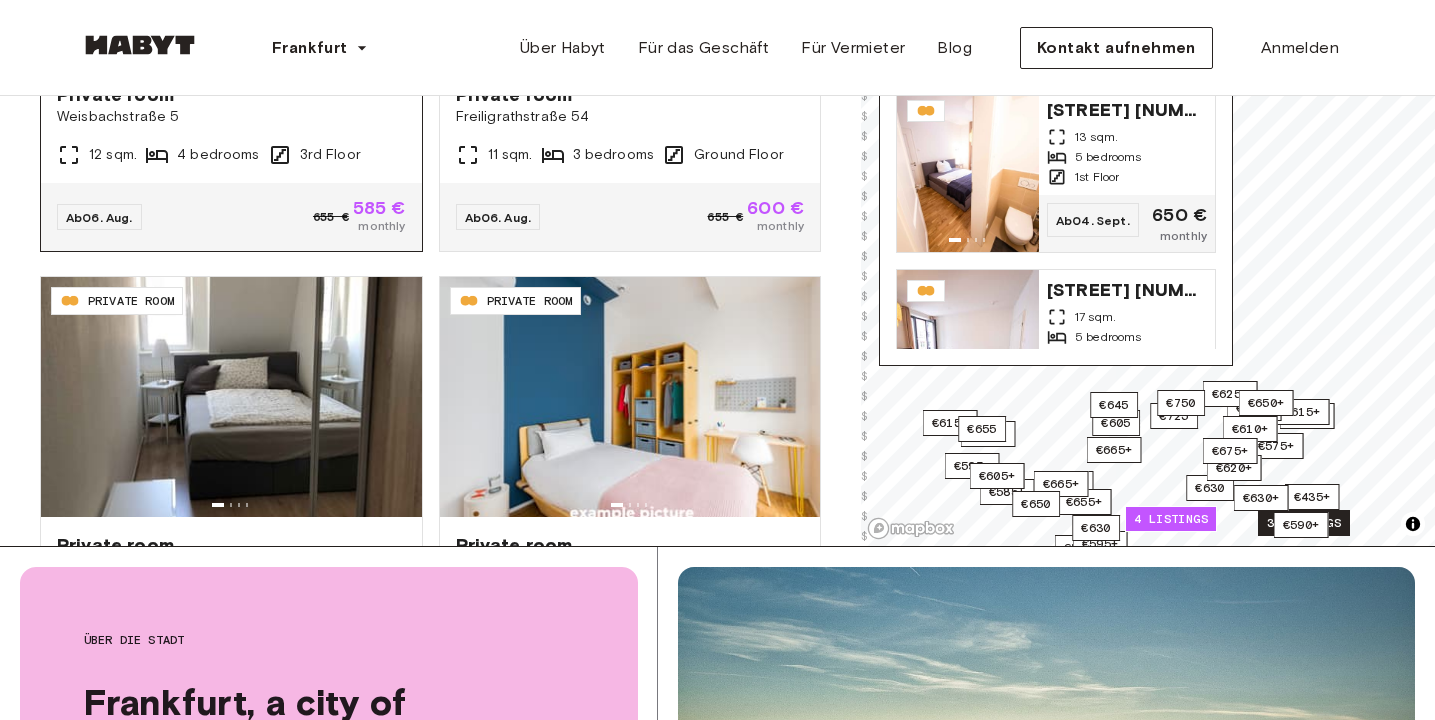 scroll, scrollTop: 0, scrollLeft: 0, axis: both 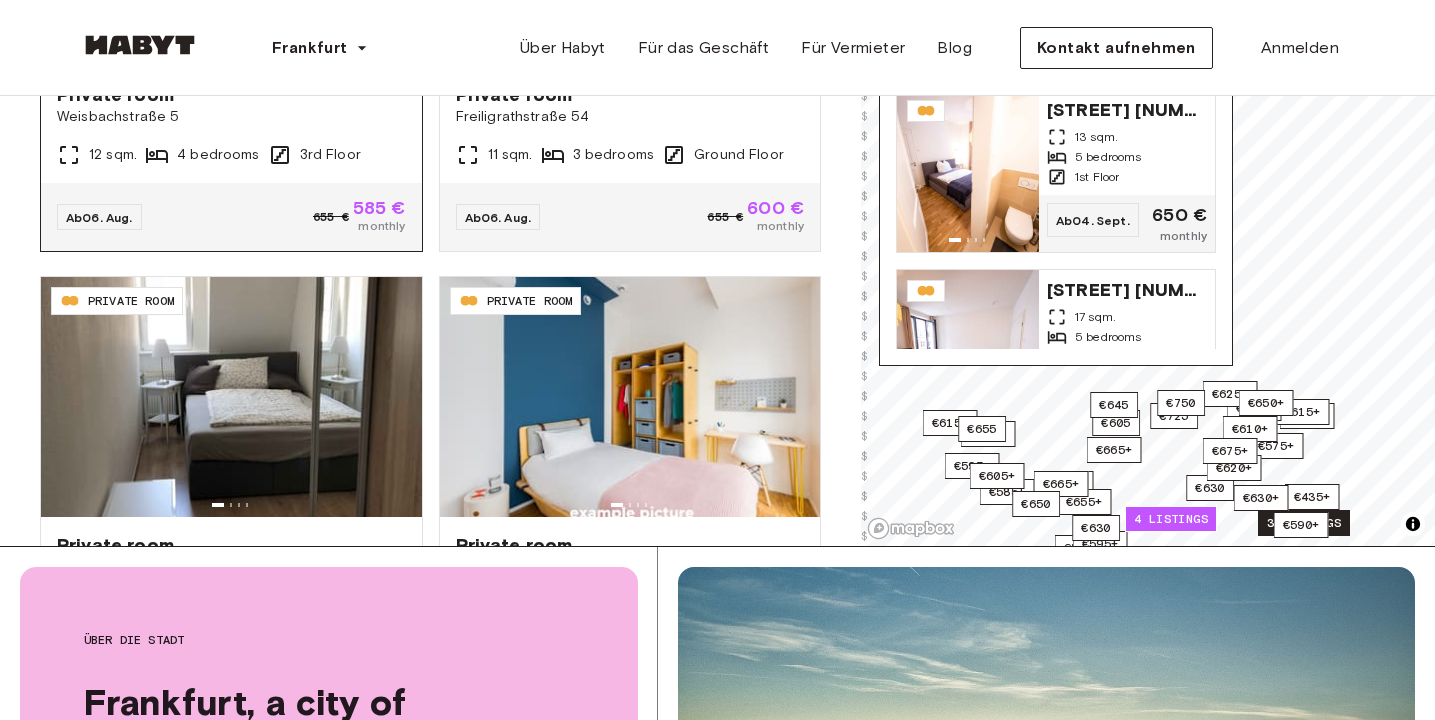click on "Weisbachstraße 5" at bounding box center [231, 117] 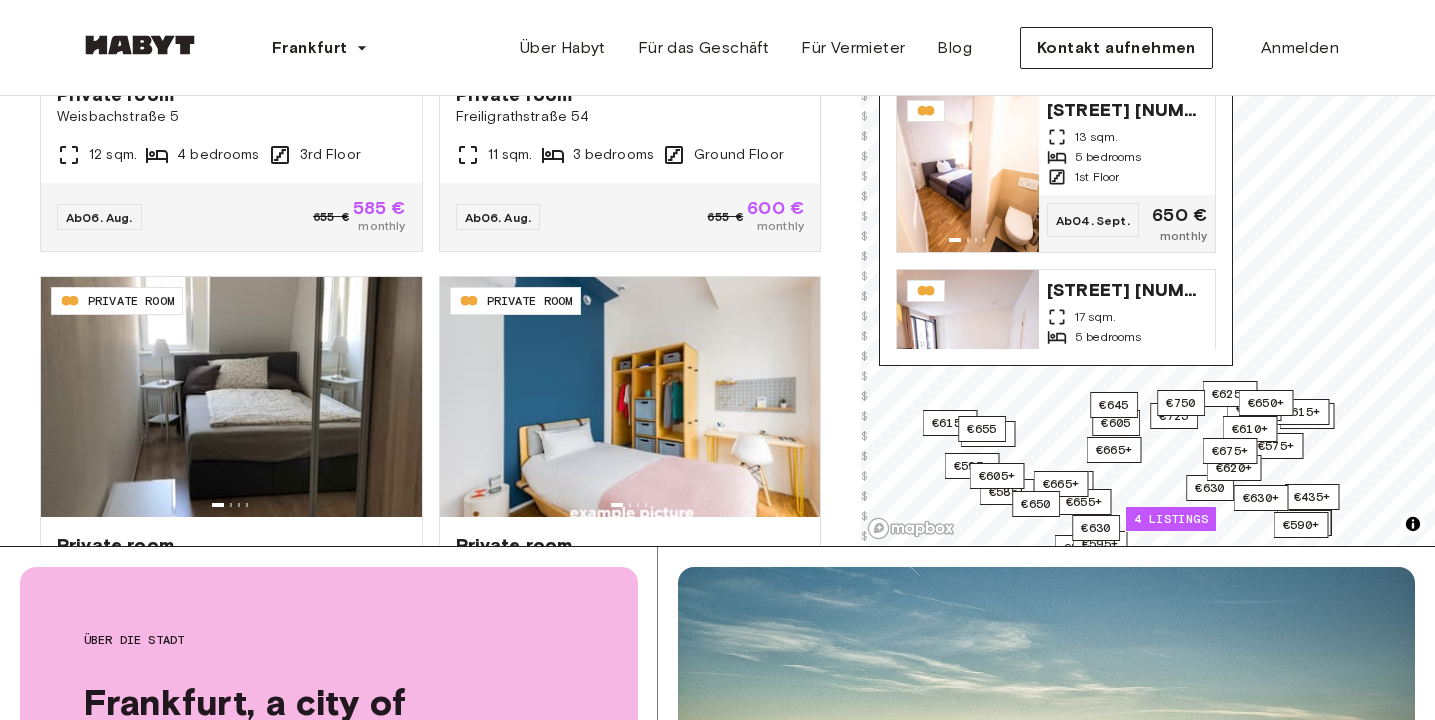 click on "DE-04-029-005-03HF PRIVATE ROOM Private room Münchener Straße 55 10 sqm. 4 bedrooms 5th Floor Ab  06. Aug. 645 € 575 € monthly" at bounding box center (223, 477) 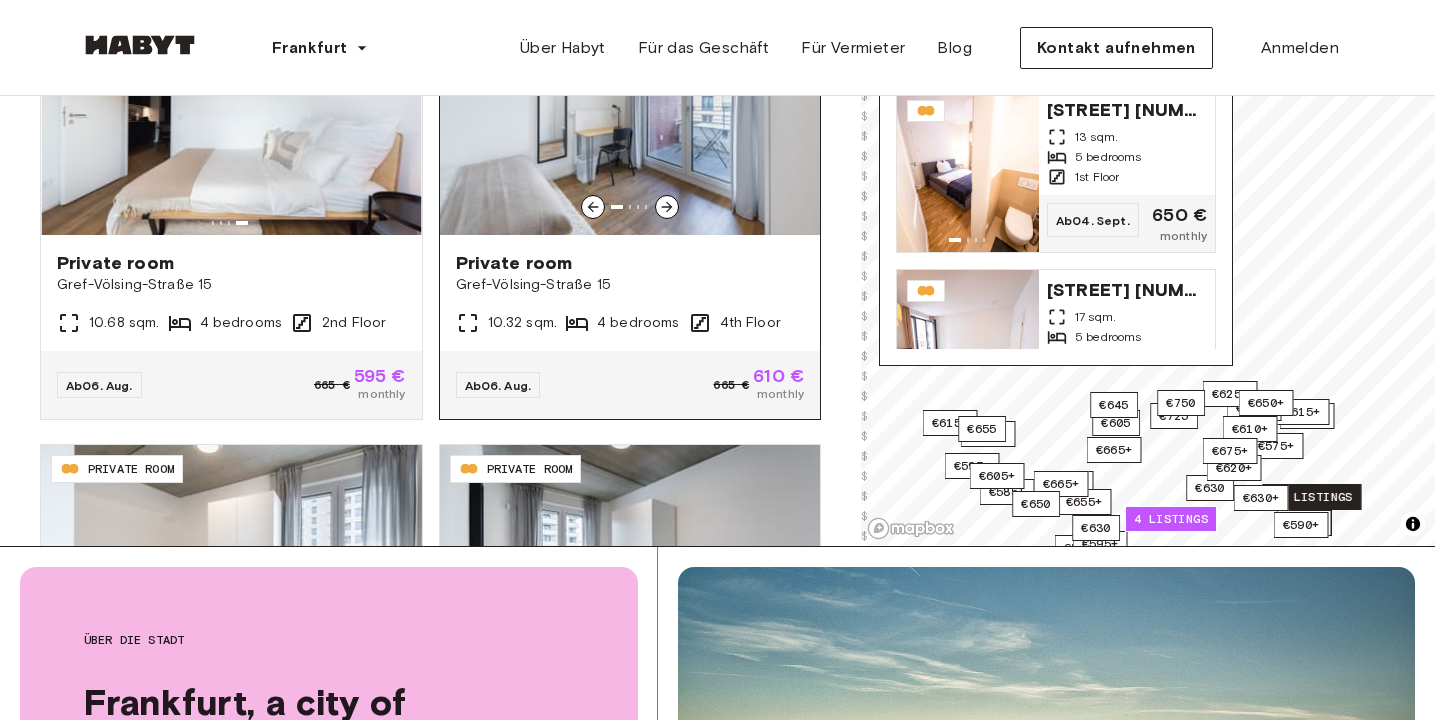 scroll, scrollTop: 812, scrollLeft: 0, axis: vertical 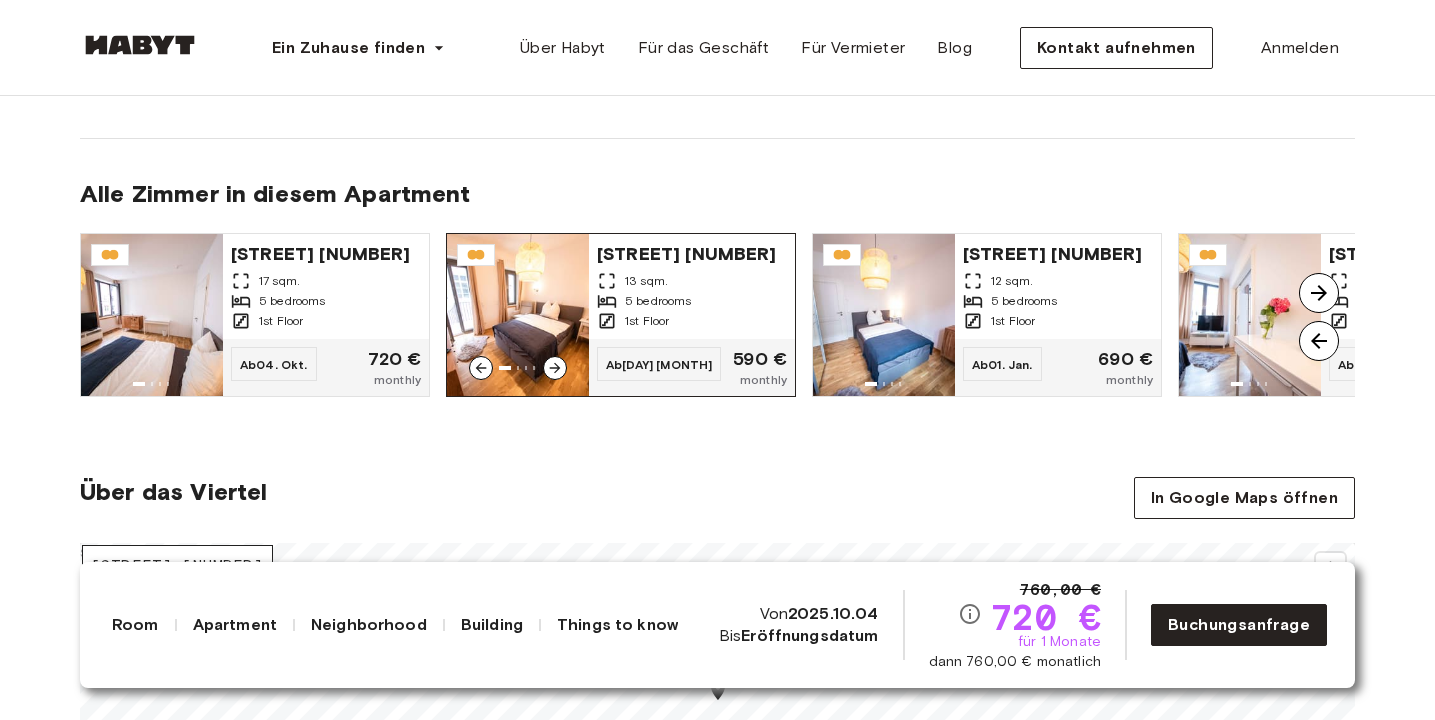click on "13 sqm." at bounding box center [692, 281] 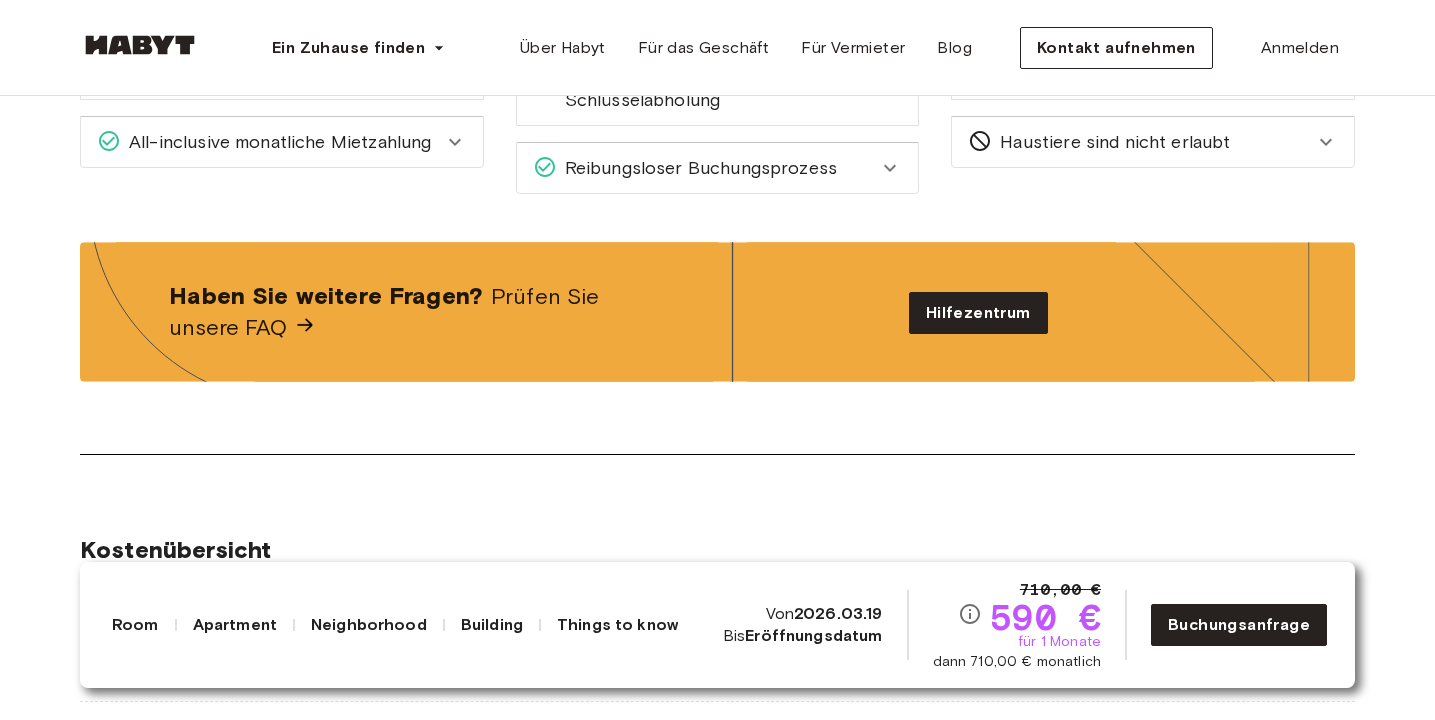 scroll, scrollTop: 2458, scrollLeft: 0, axis: vertical 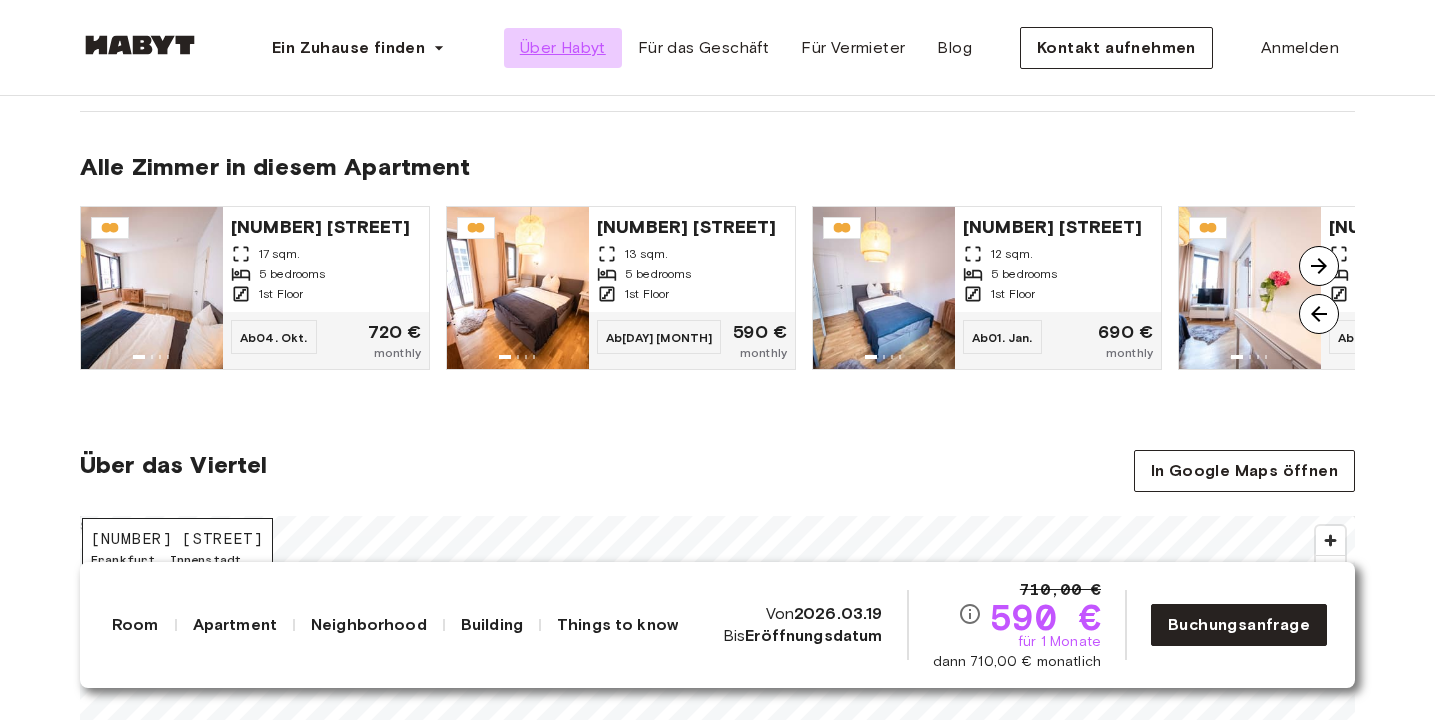 click on "Über Habyt" at bounding box center [563, 48] 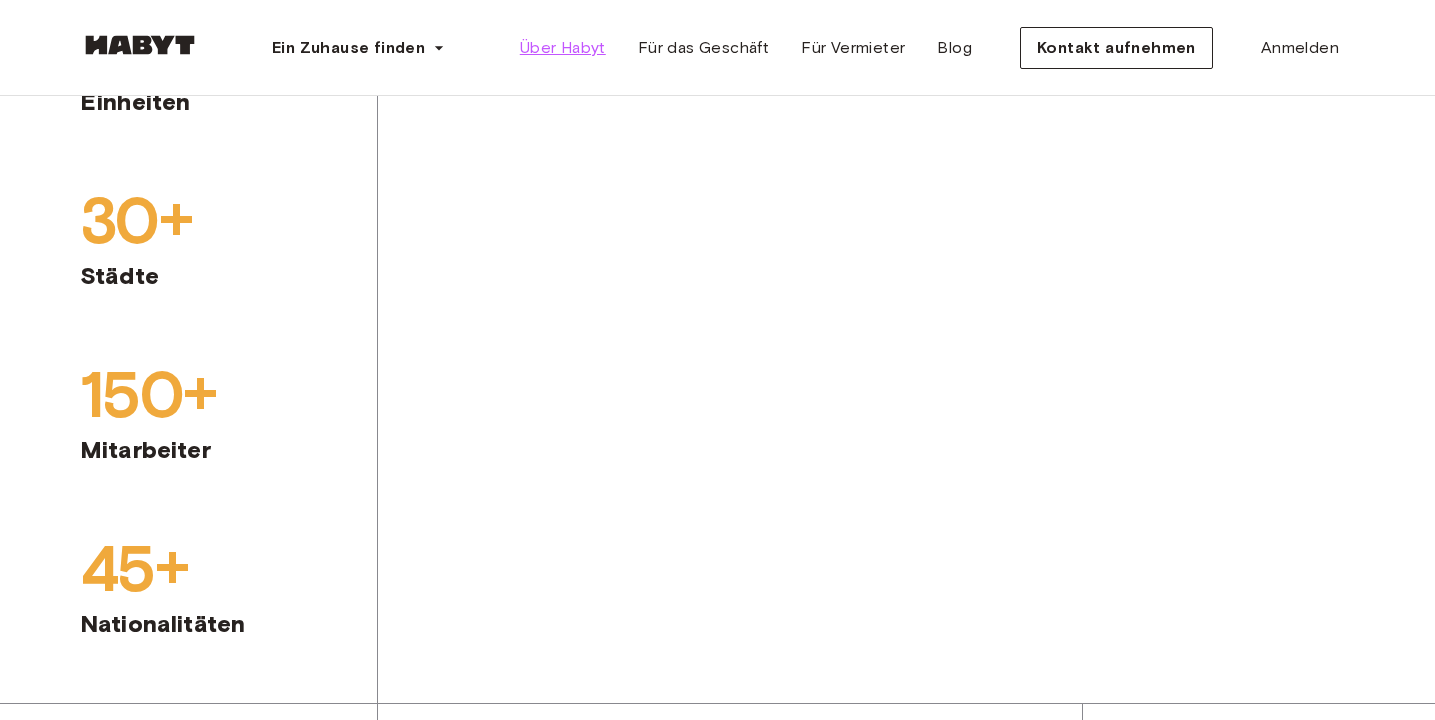 scroll, scrollTop: 0, scrollLeft: 0, axis: both 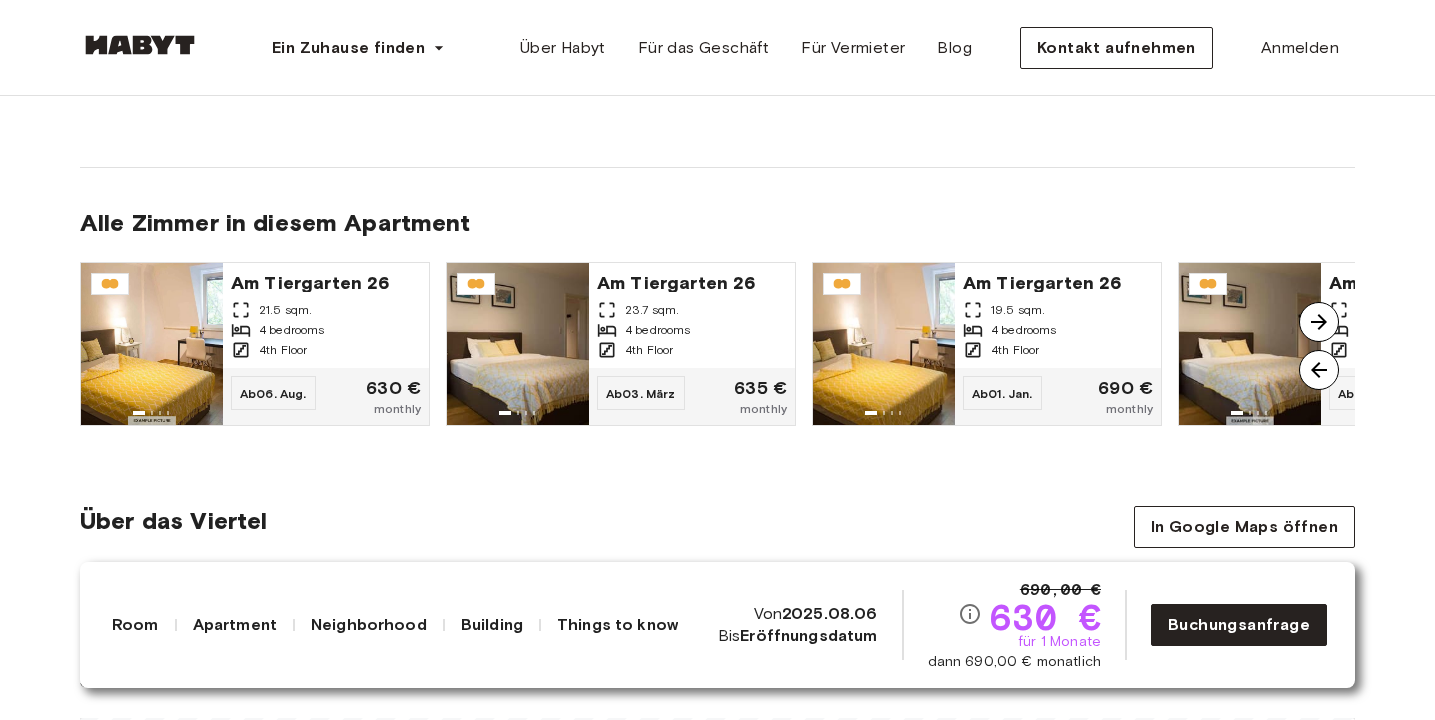 click at bounding box center [1319, 322] 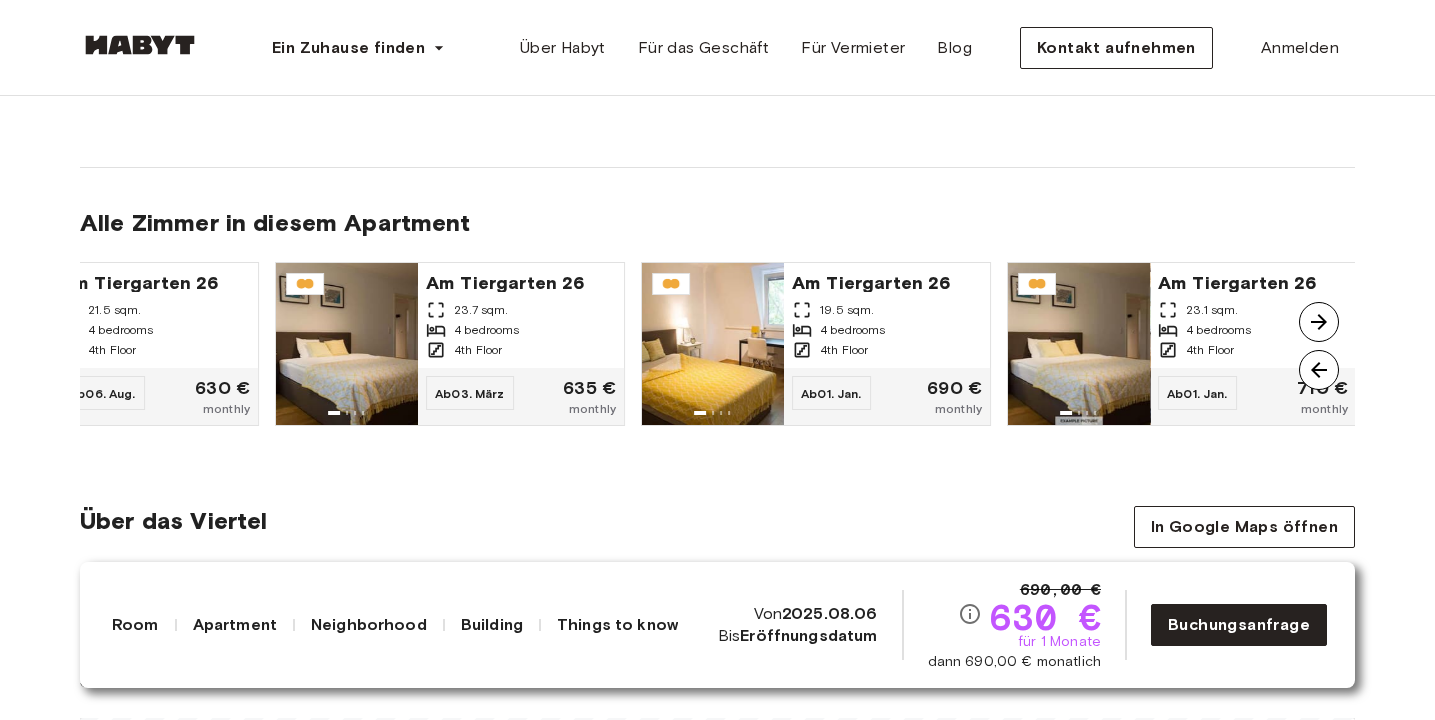 click at bounding box center (1319, 322) 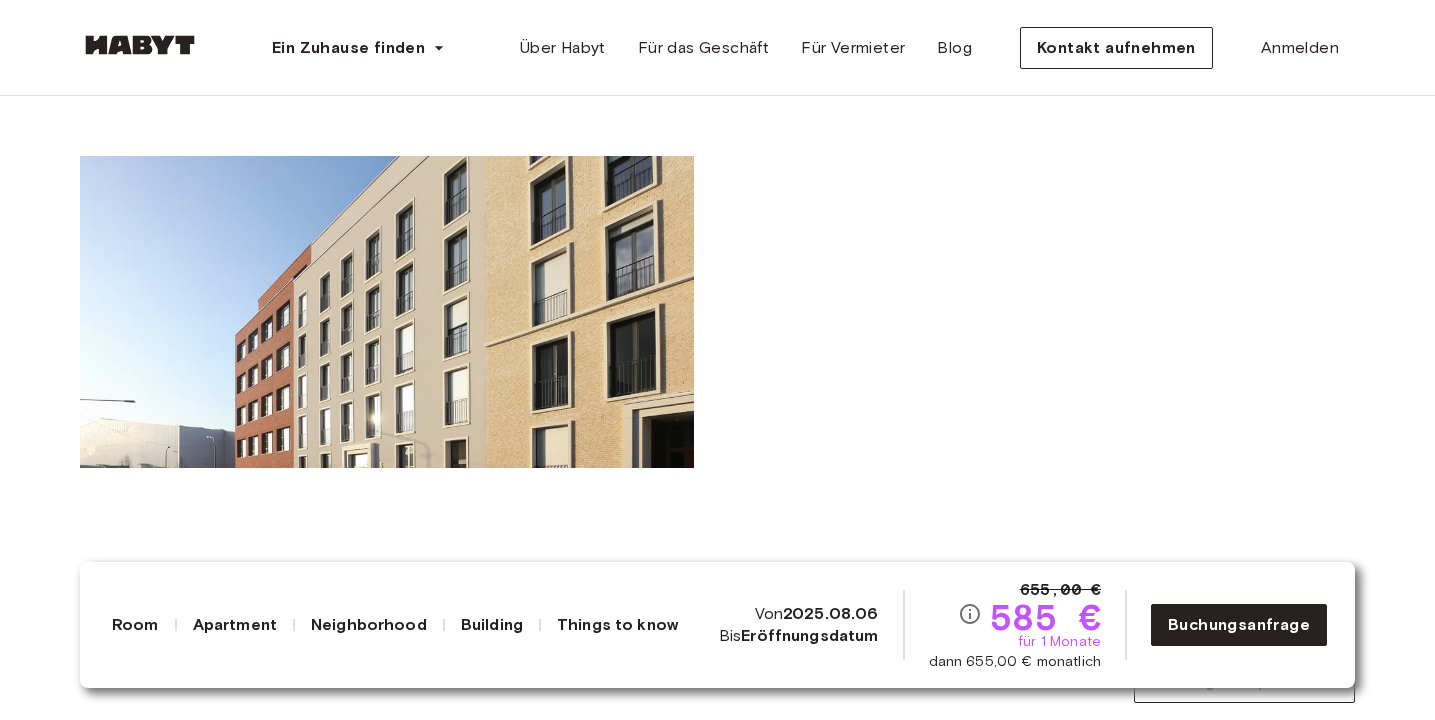 scroll, scrollTop: 1942, scrollLeft: 0, axis: vertical 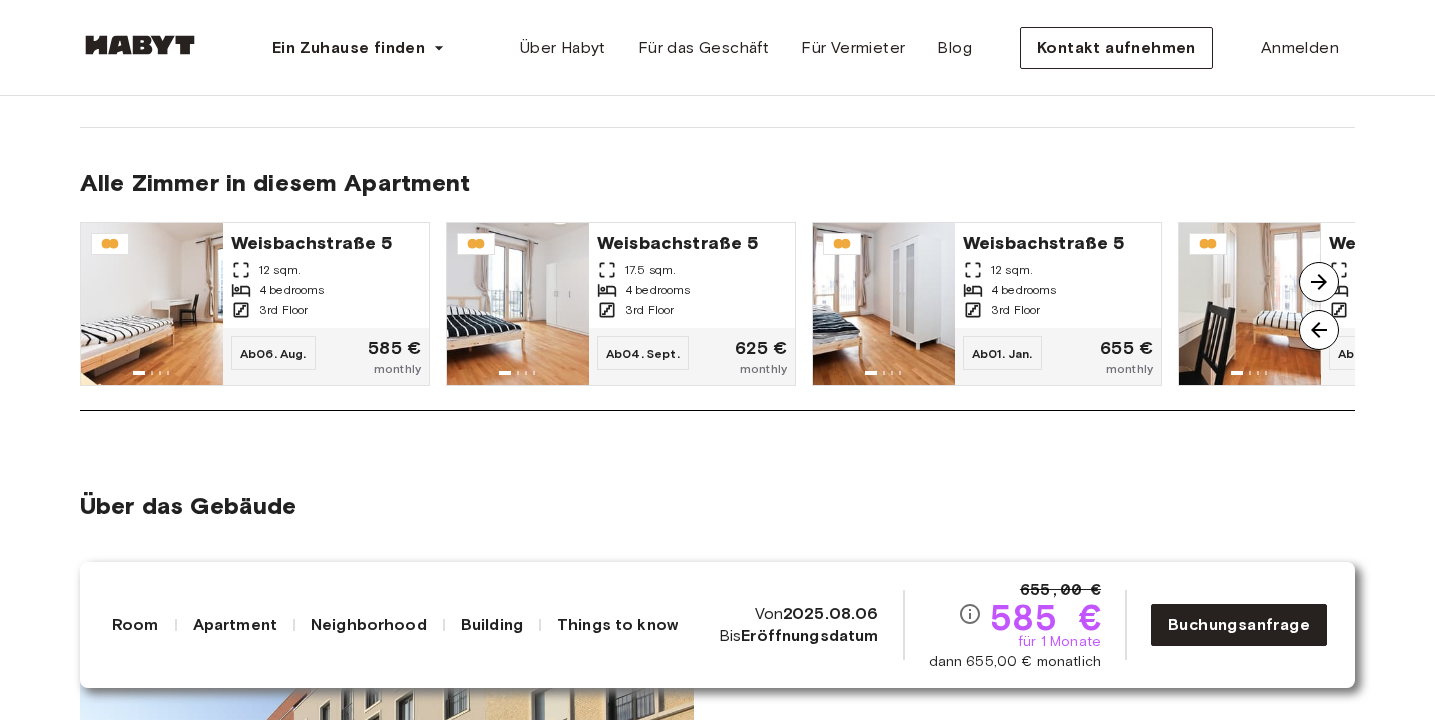 click at bounding box center (1319, 282) 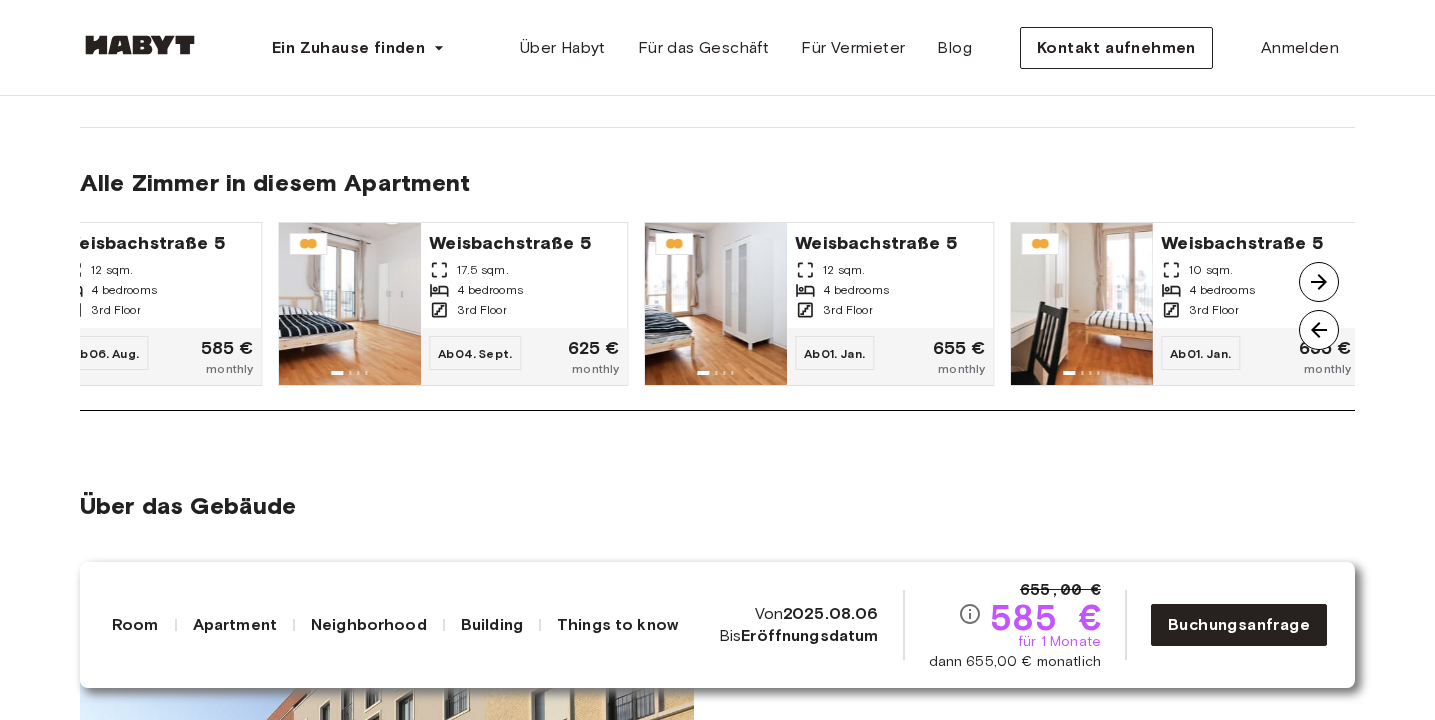 click at bounding box center [1319, 282] 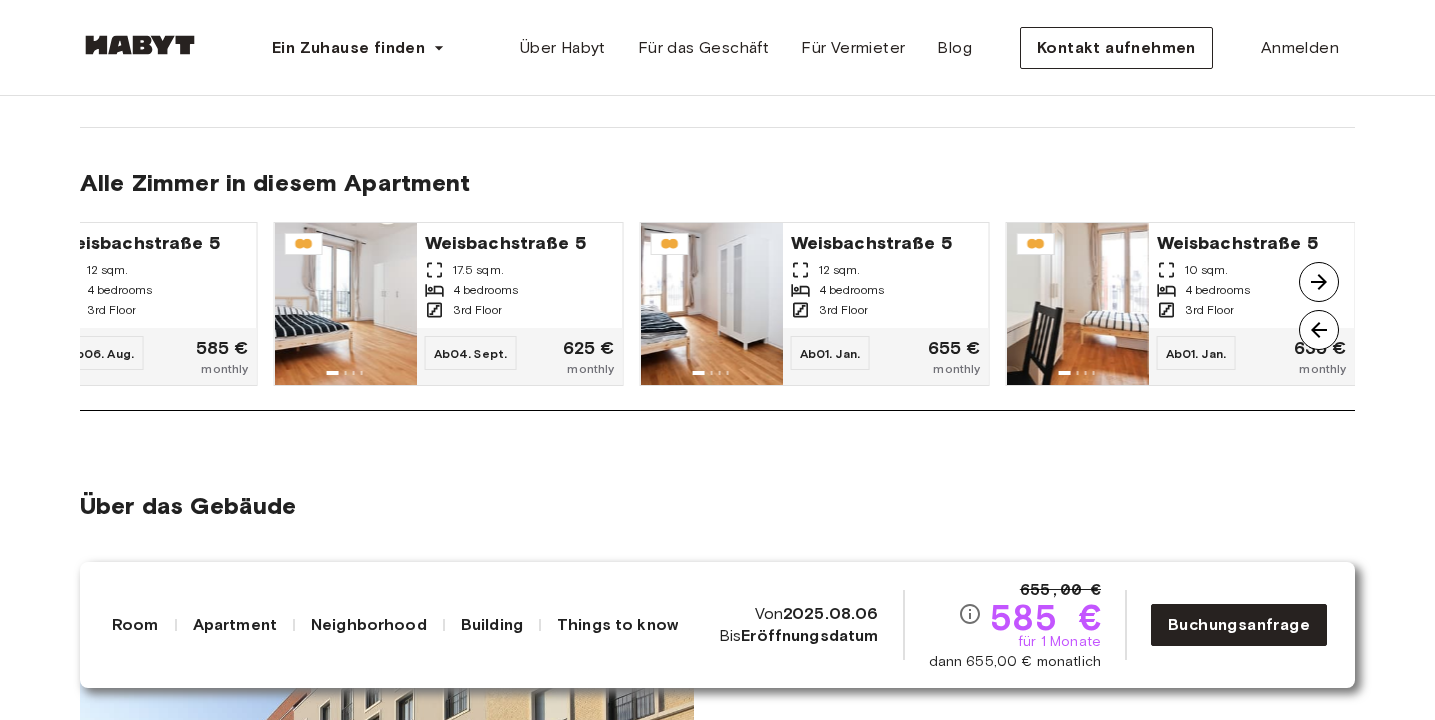 click at bounding box center (1319, 282) 